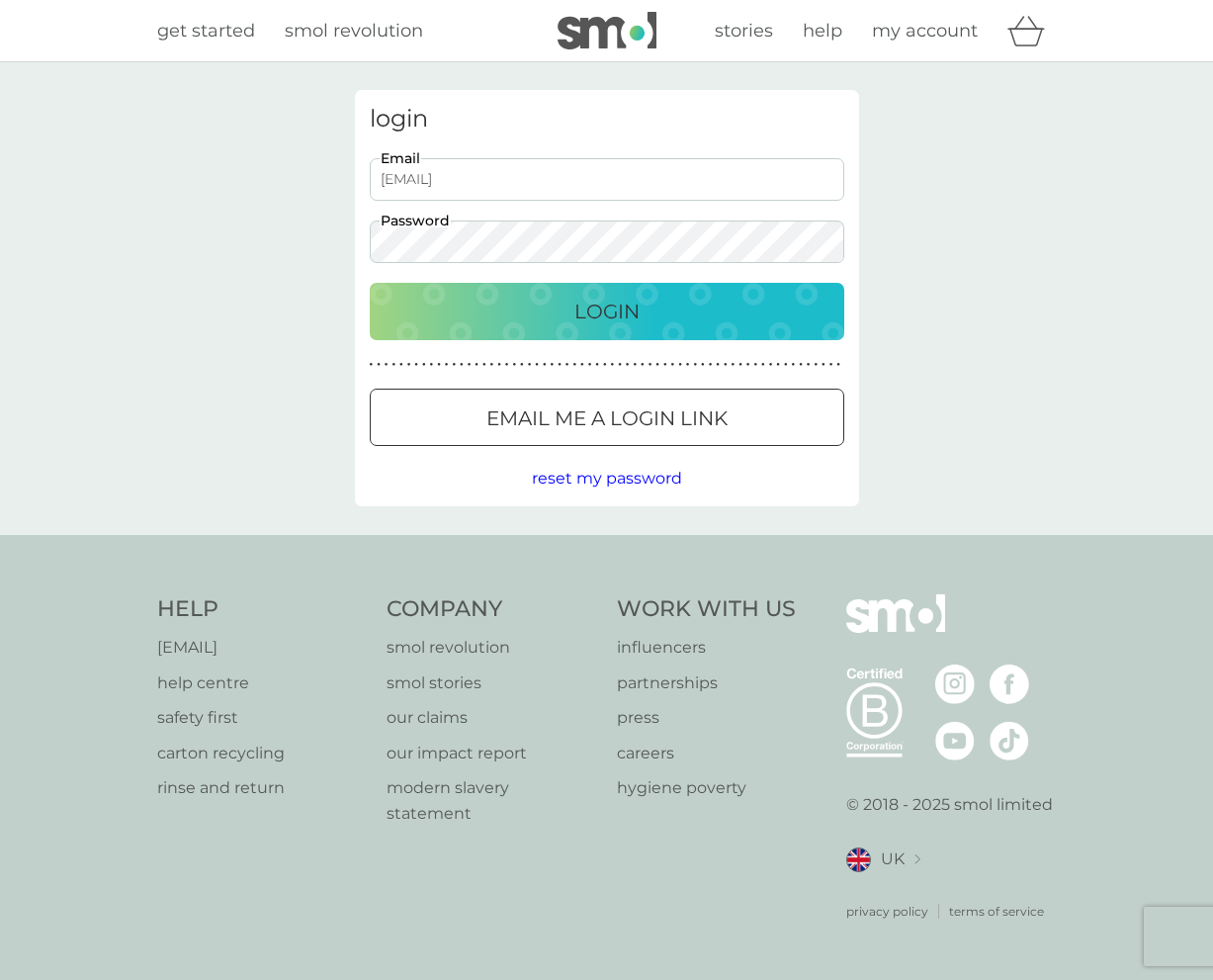 scroll, scrollTop: 0, scrollLeft: 0, axis: both 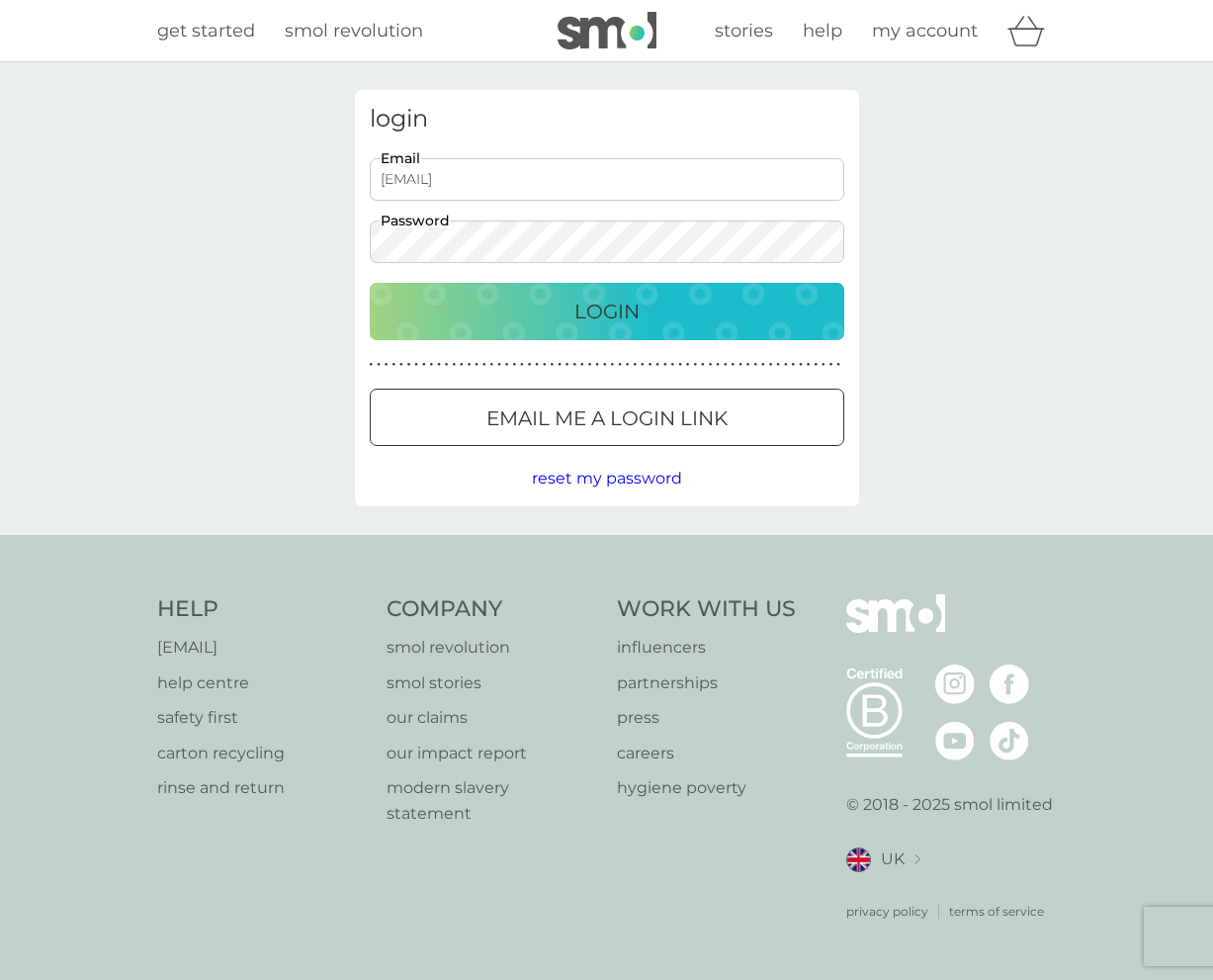 click on "Login" at bounding box center [607, 312] 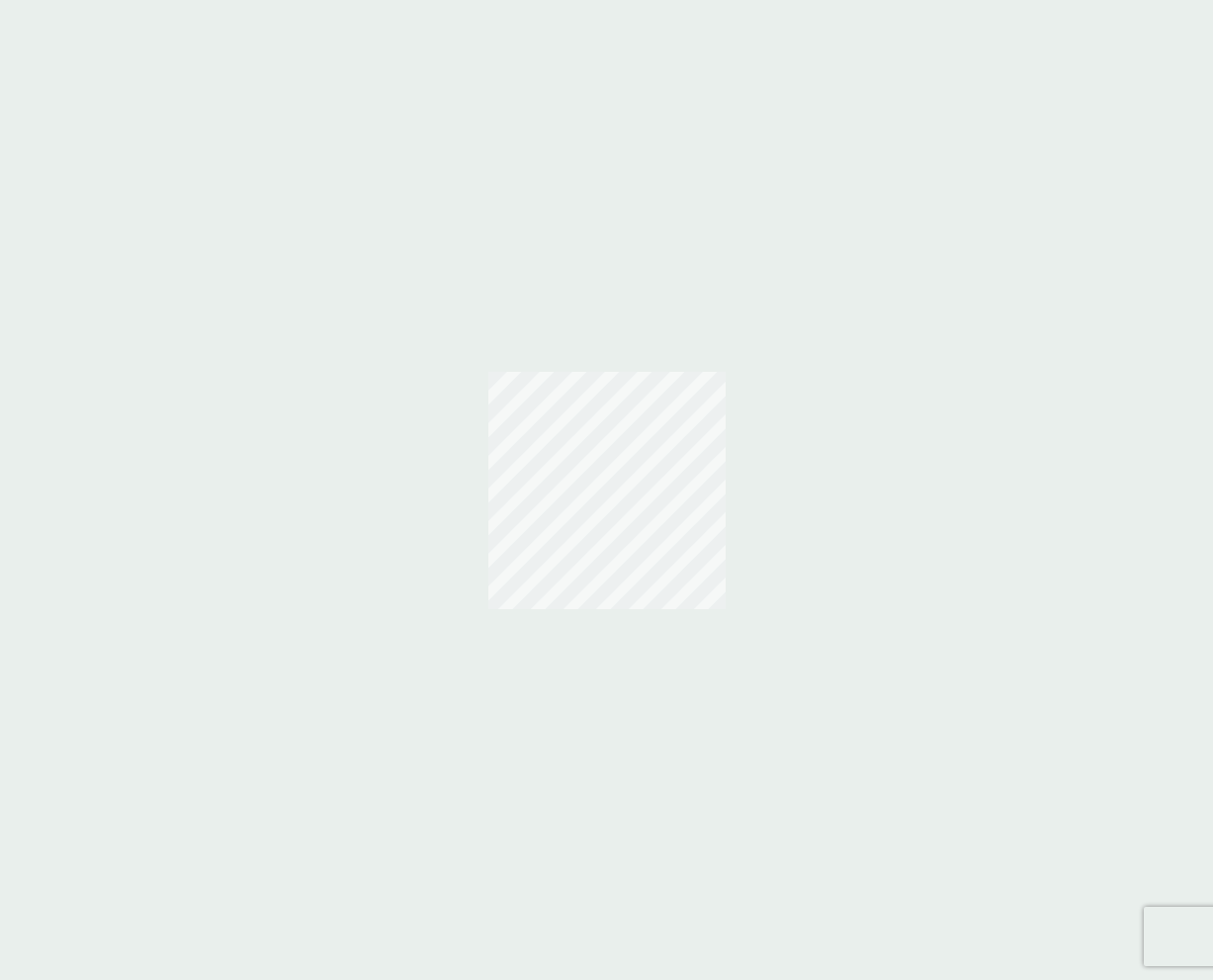 scroll, scrollTop: 0, scrollLeft: 0, axis: both 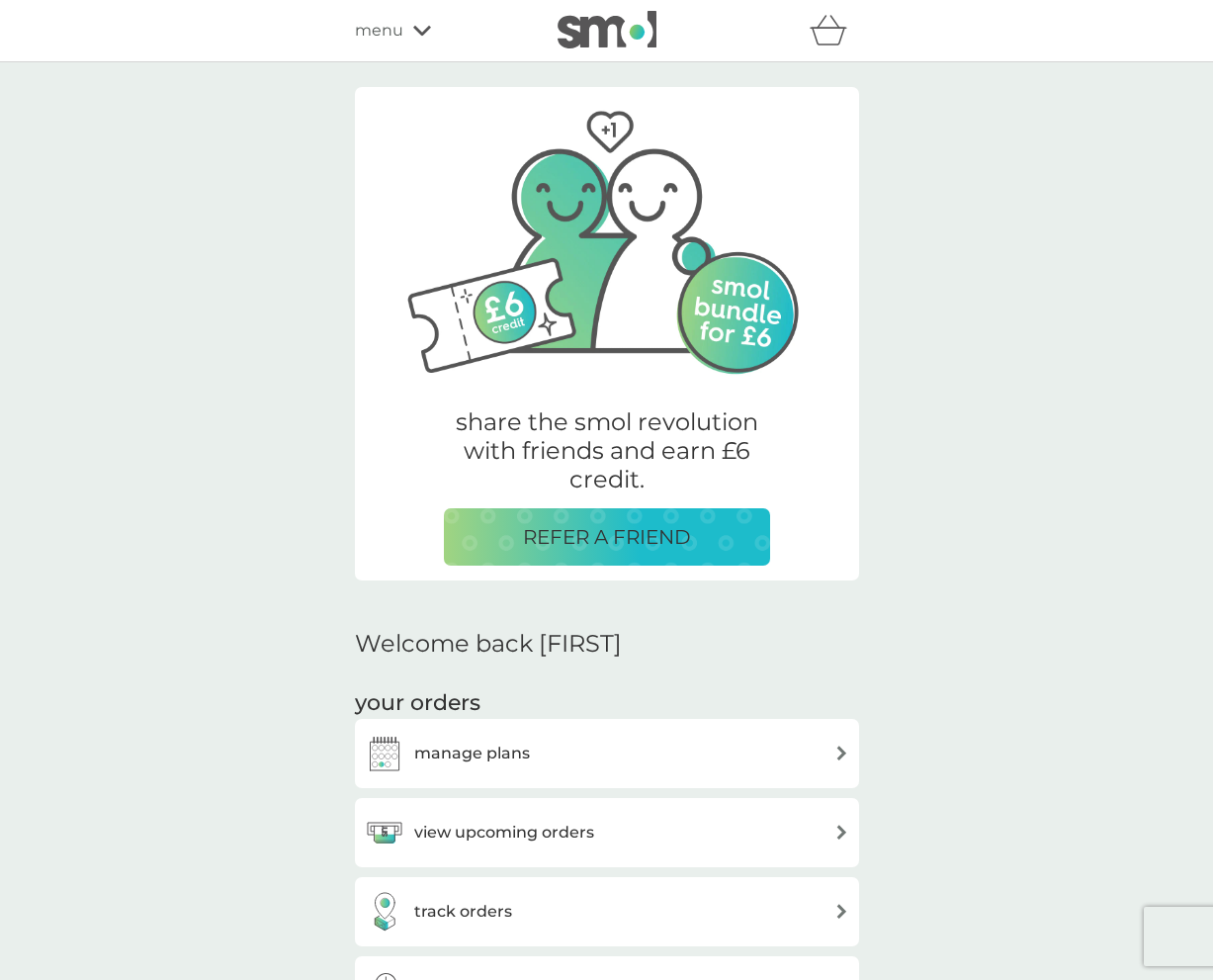 click on "menu" at bounding box center [379, 31] 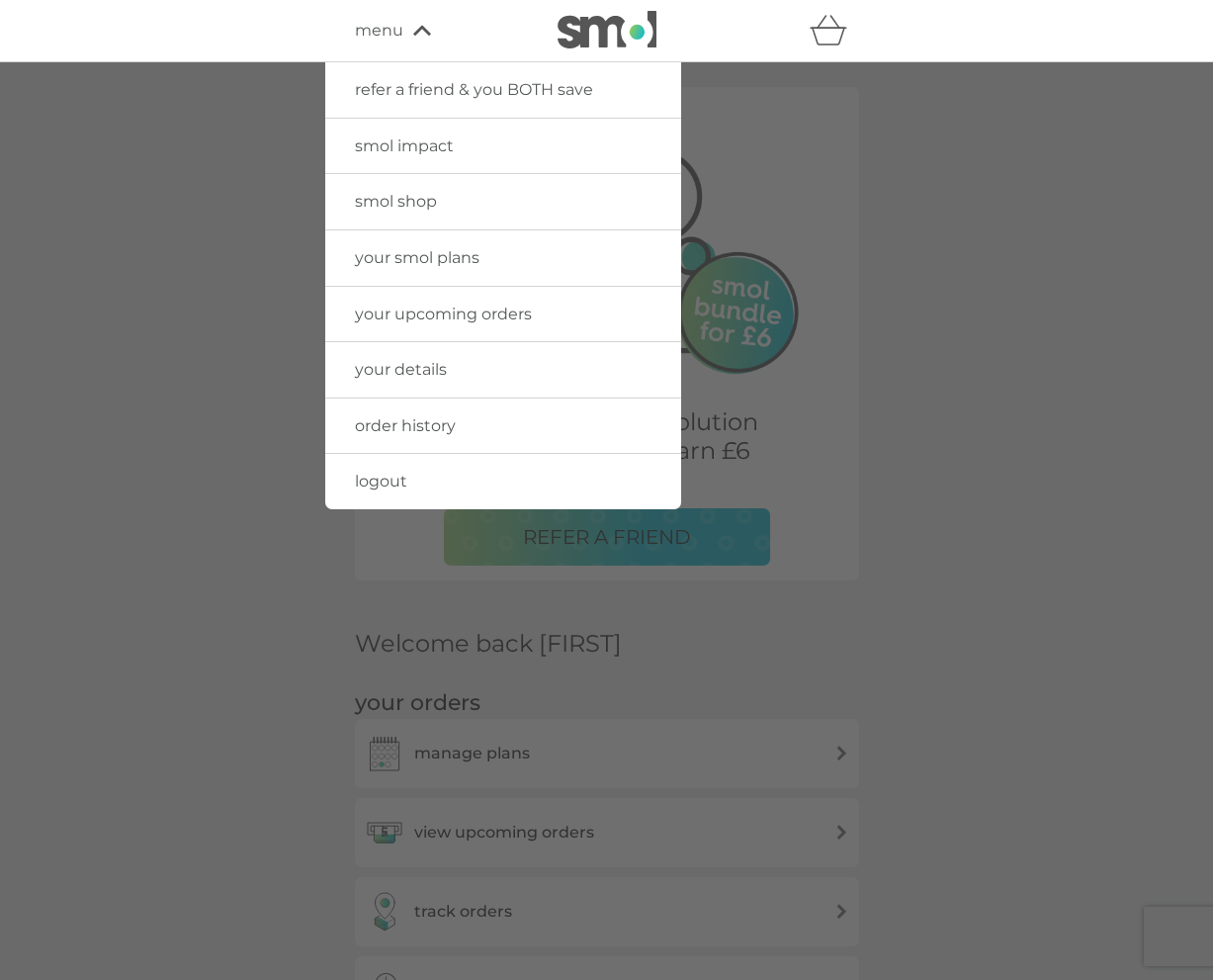 click on "smol shop" at bounding box center (503, 202) 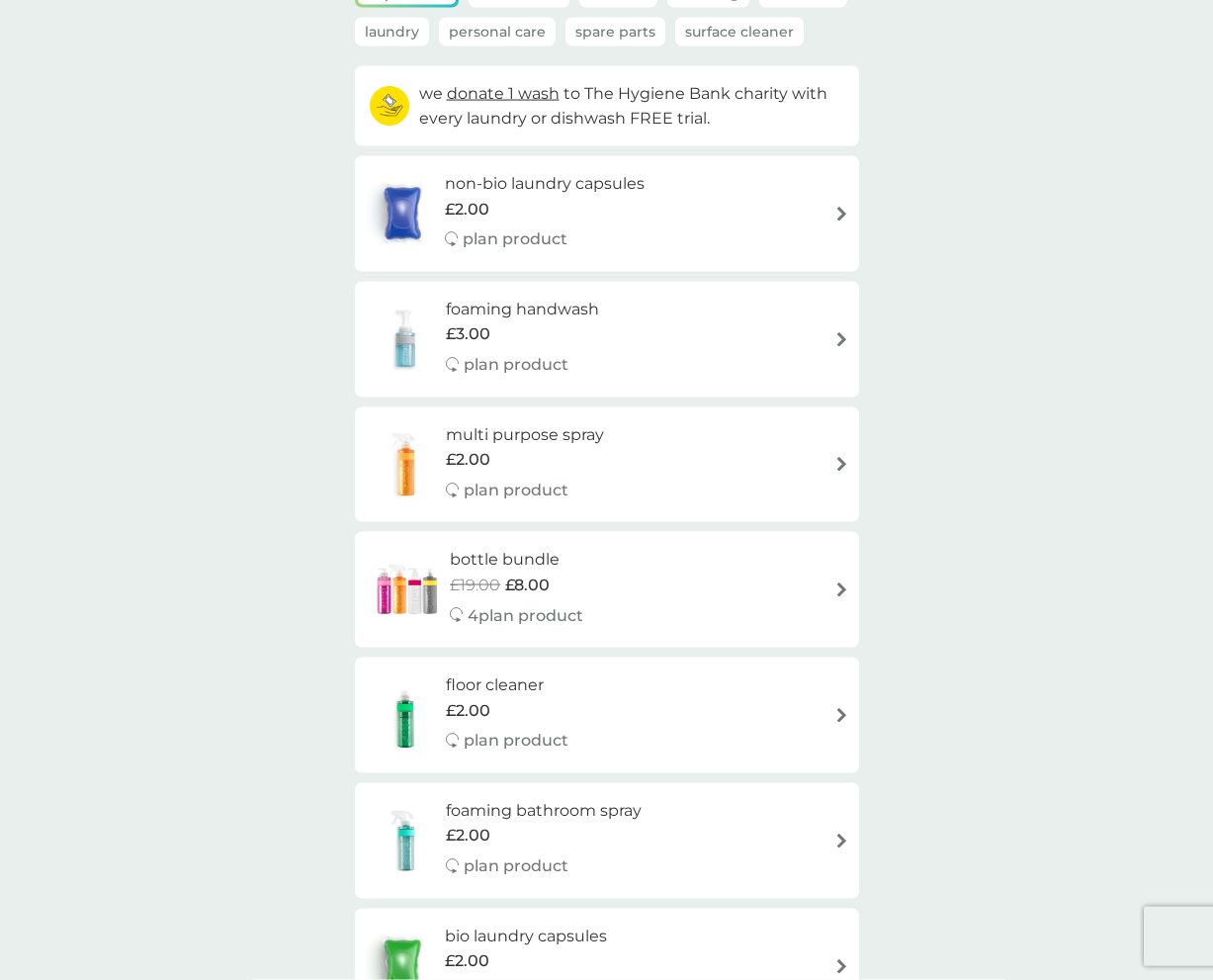 scroll, scrollTop: 202, scrollLeft: 0, axis: vertical 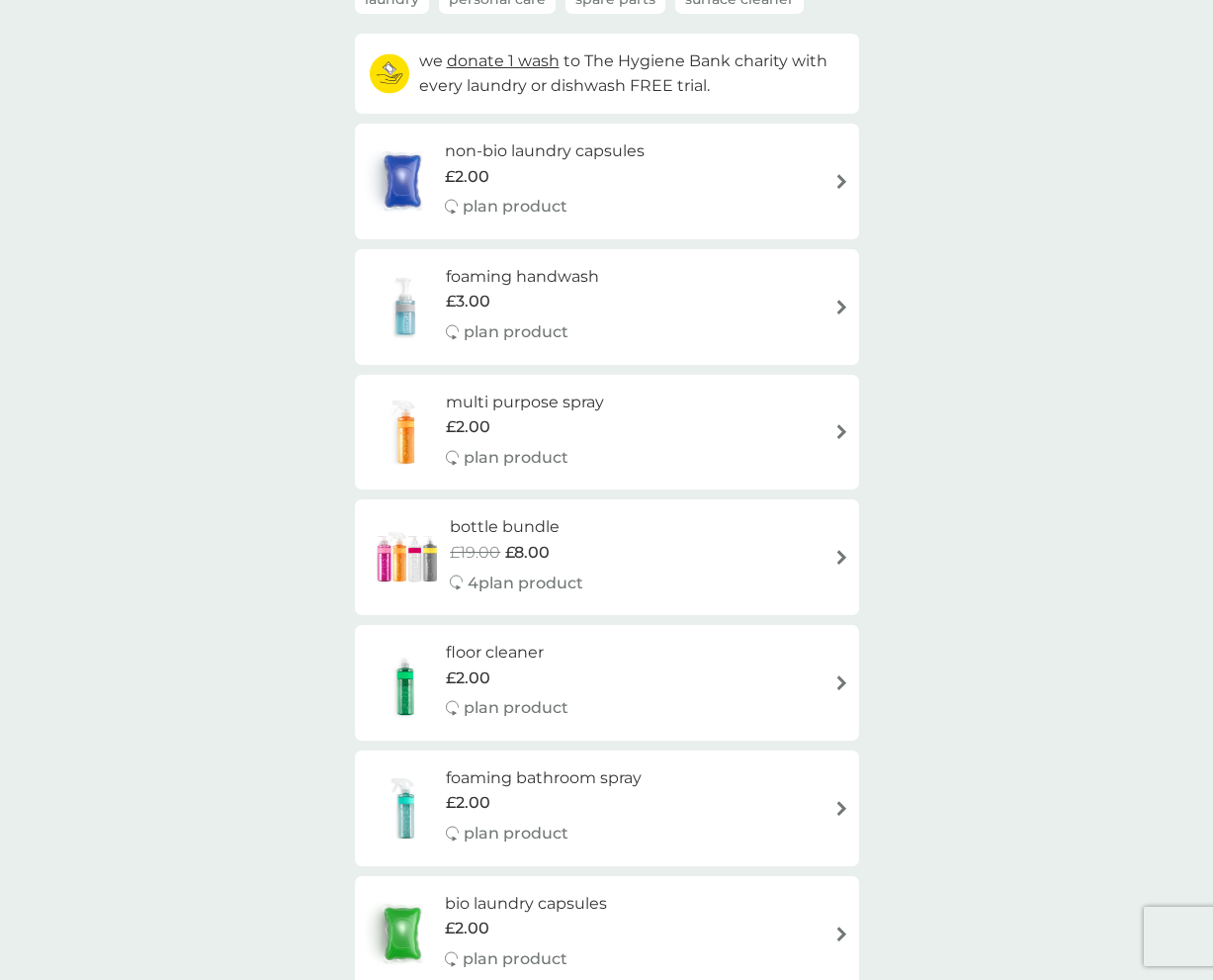 click on "£8.00" at bounding box center (527, 553) 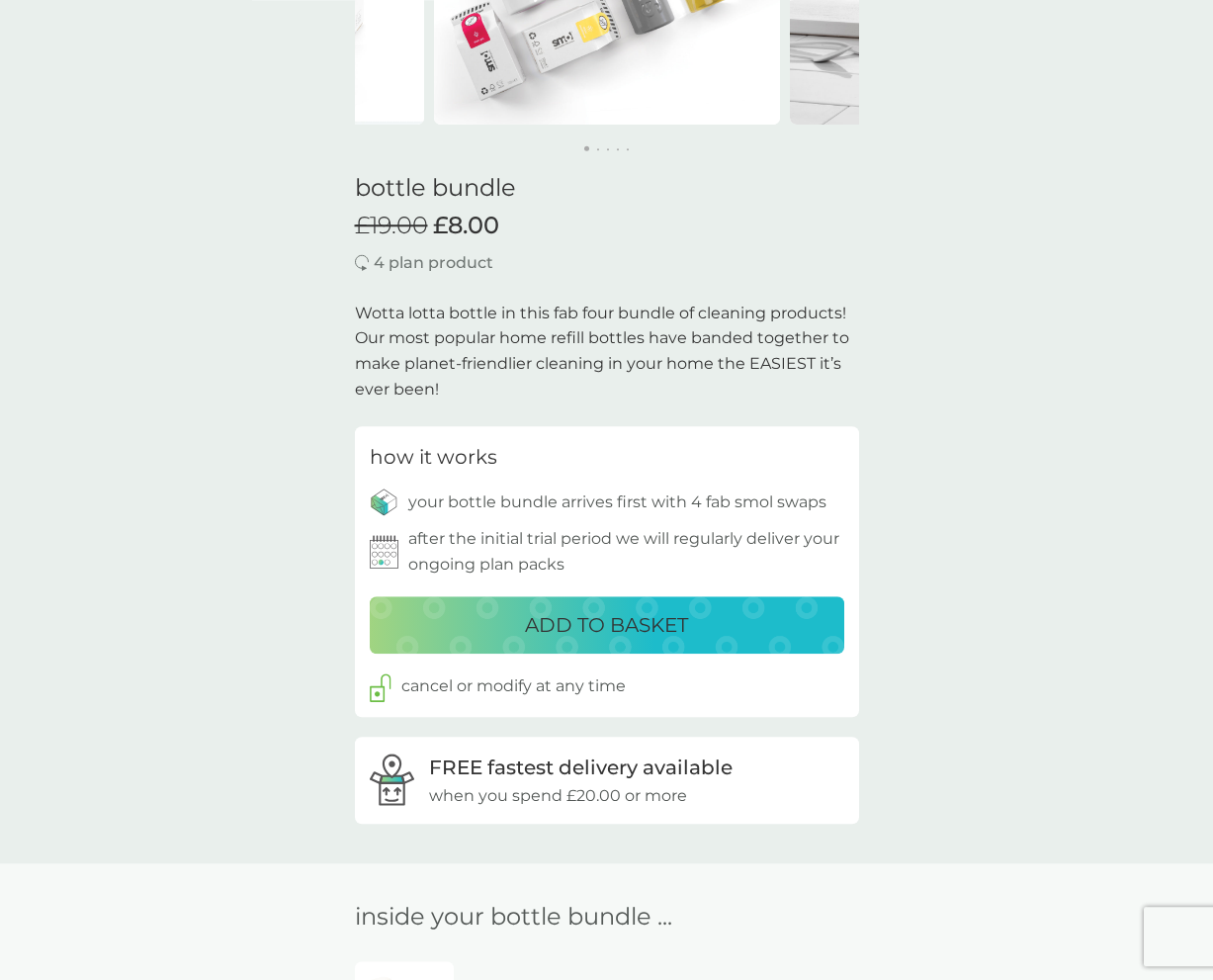 scroll, scrollTop: 403, scrollLeft: 0, axis: vertical 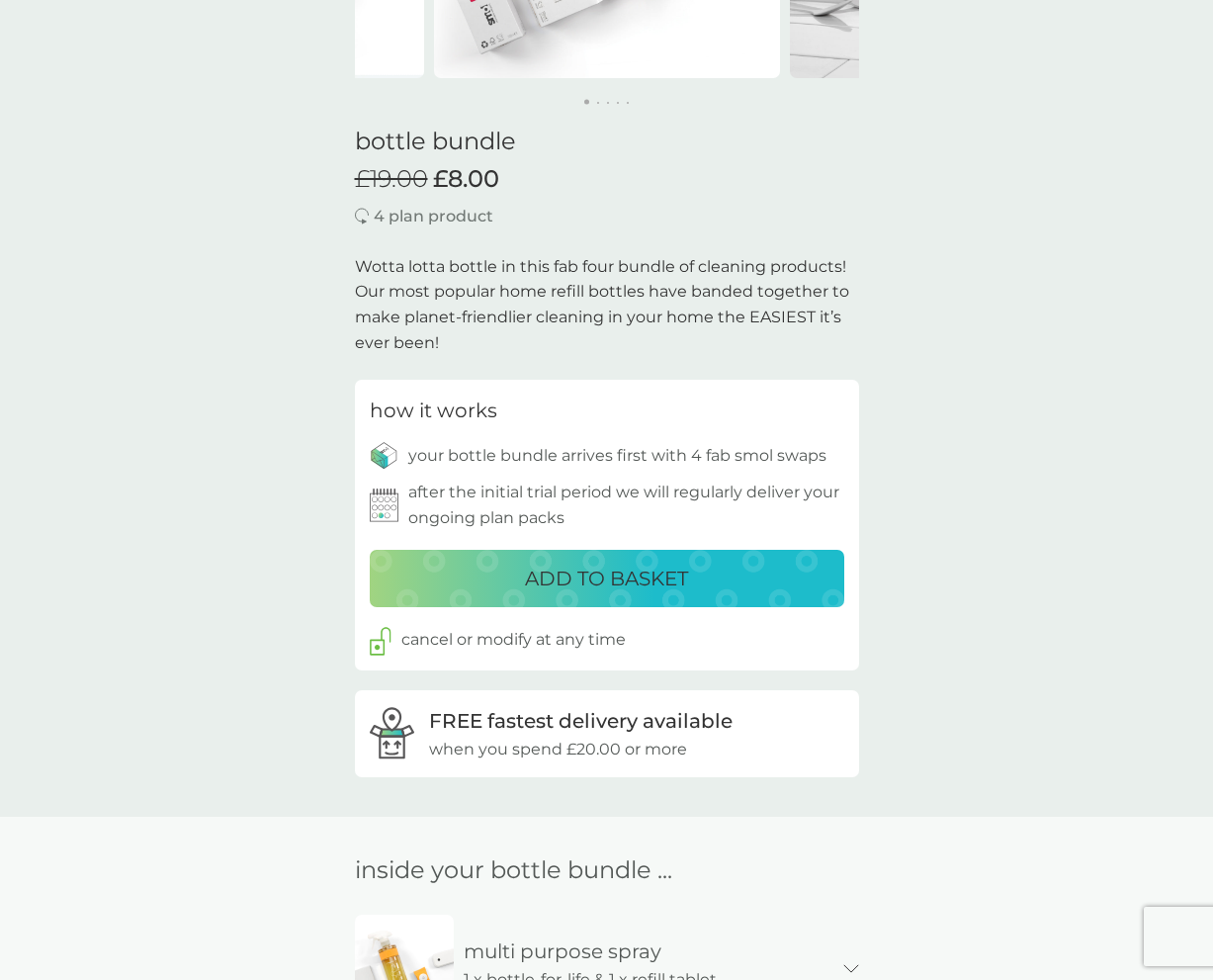 click on "ADD TO BASKET" at bounding box center [606, 579] 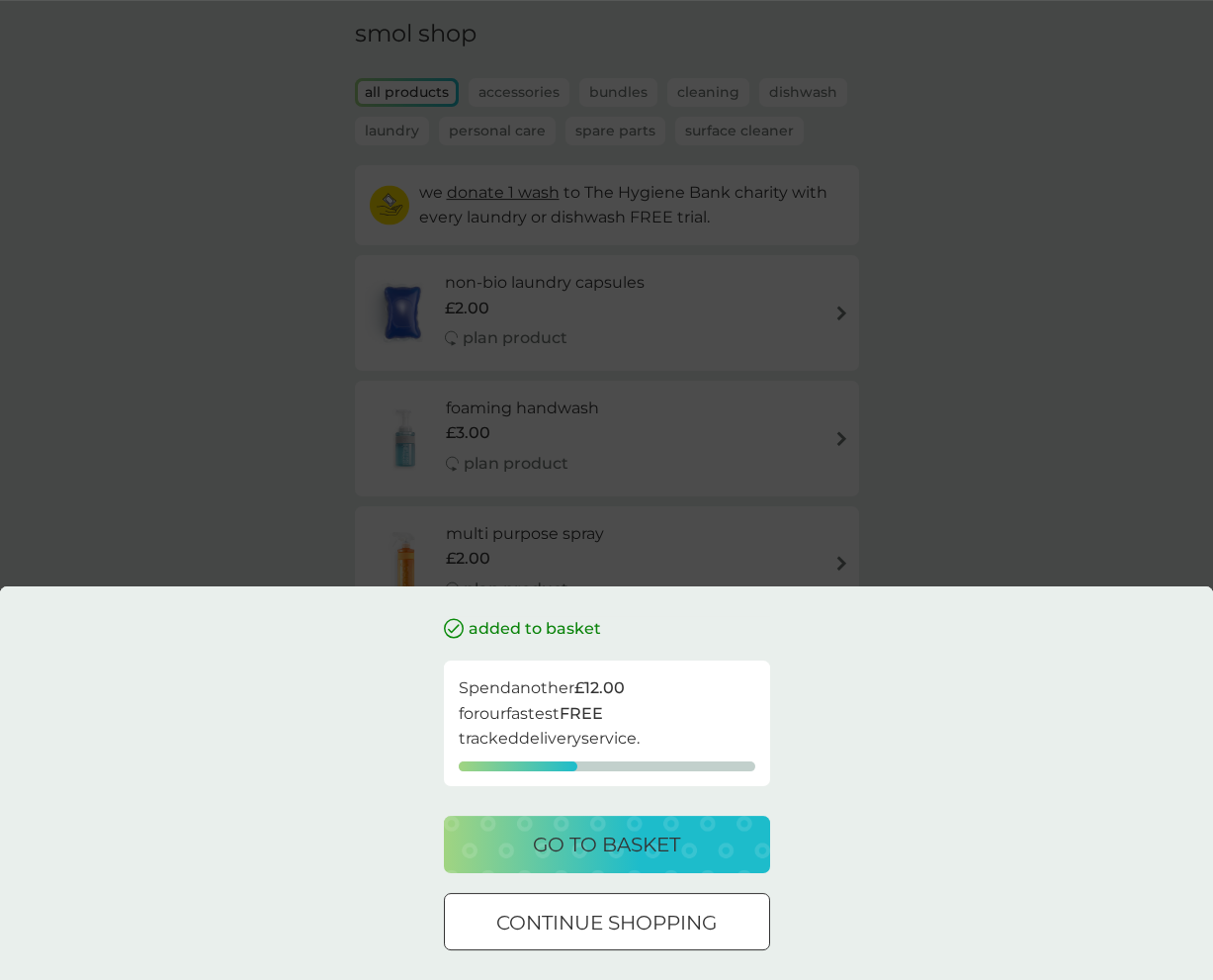scroll, scrollTop: 101, scrollLeft: 0, axis: vertical 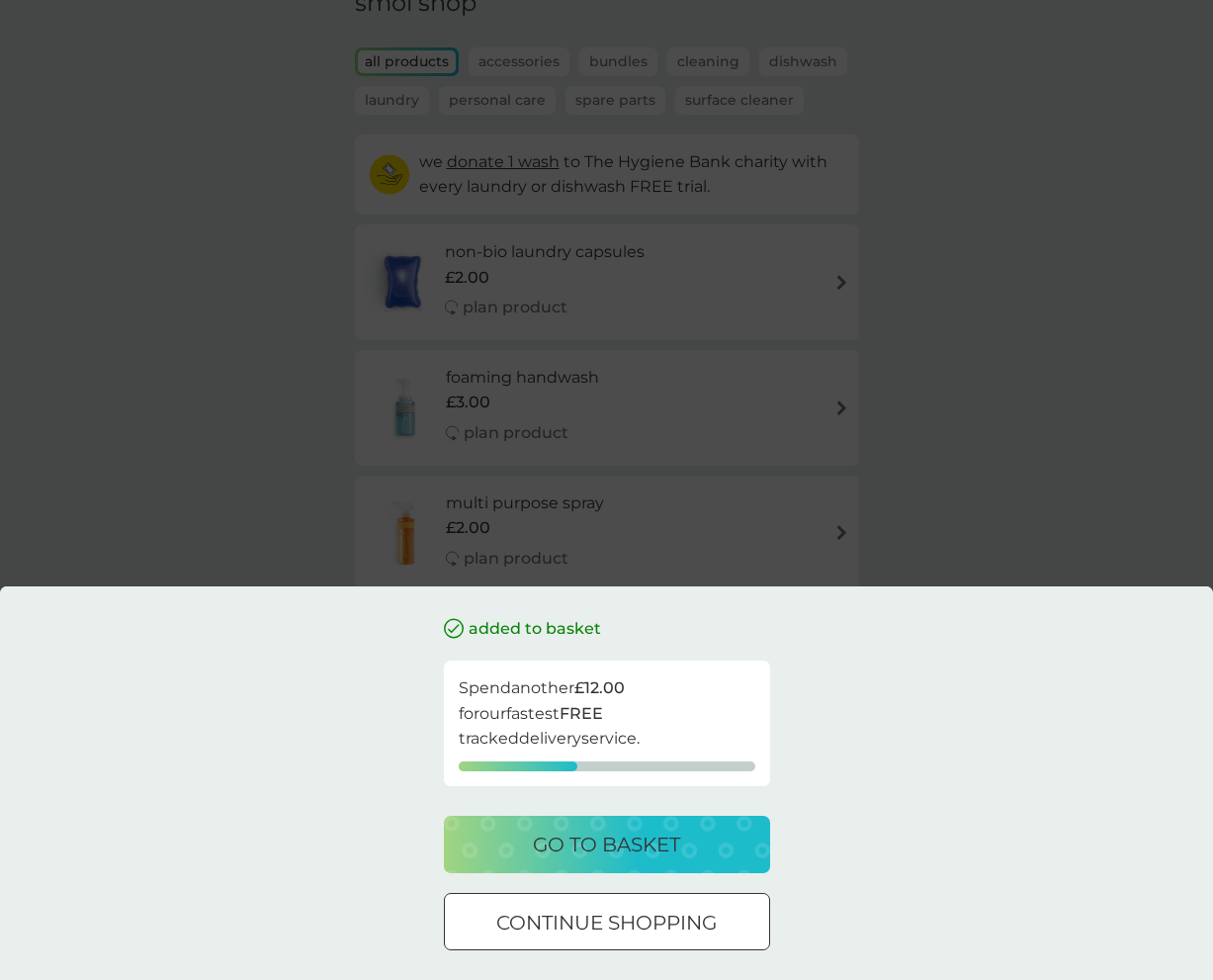 click on "go to basket" at bounding box center [606, 845] 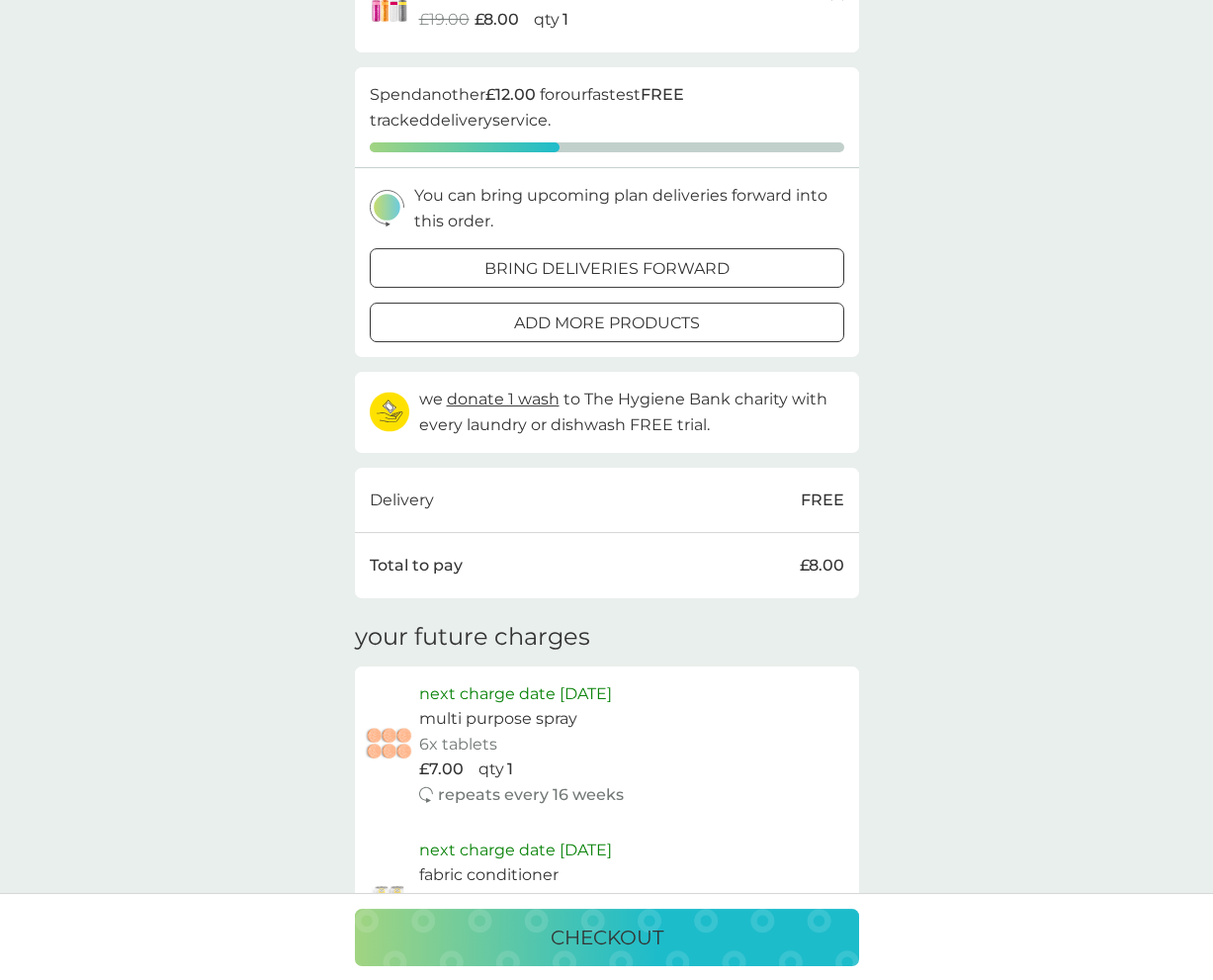 scroll, scrollTop: 0, scrollLeft: 0, axis: both 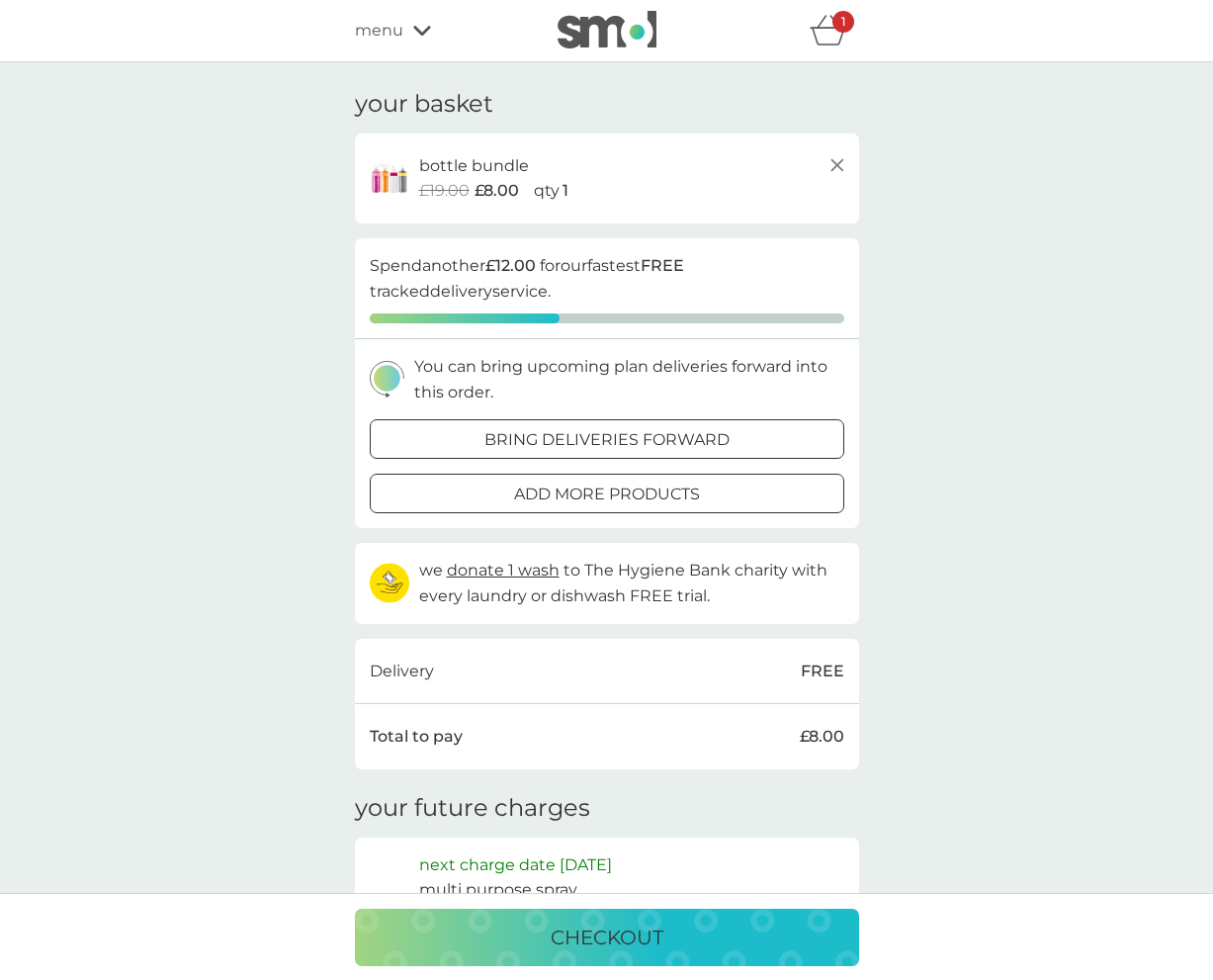 click 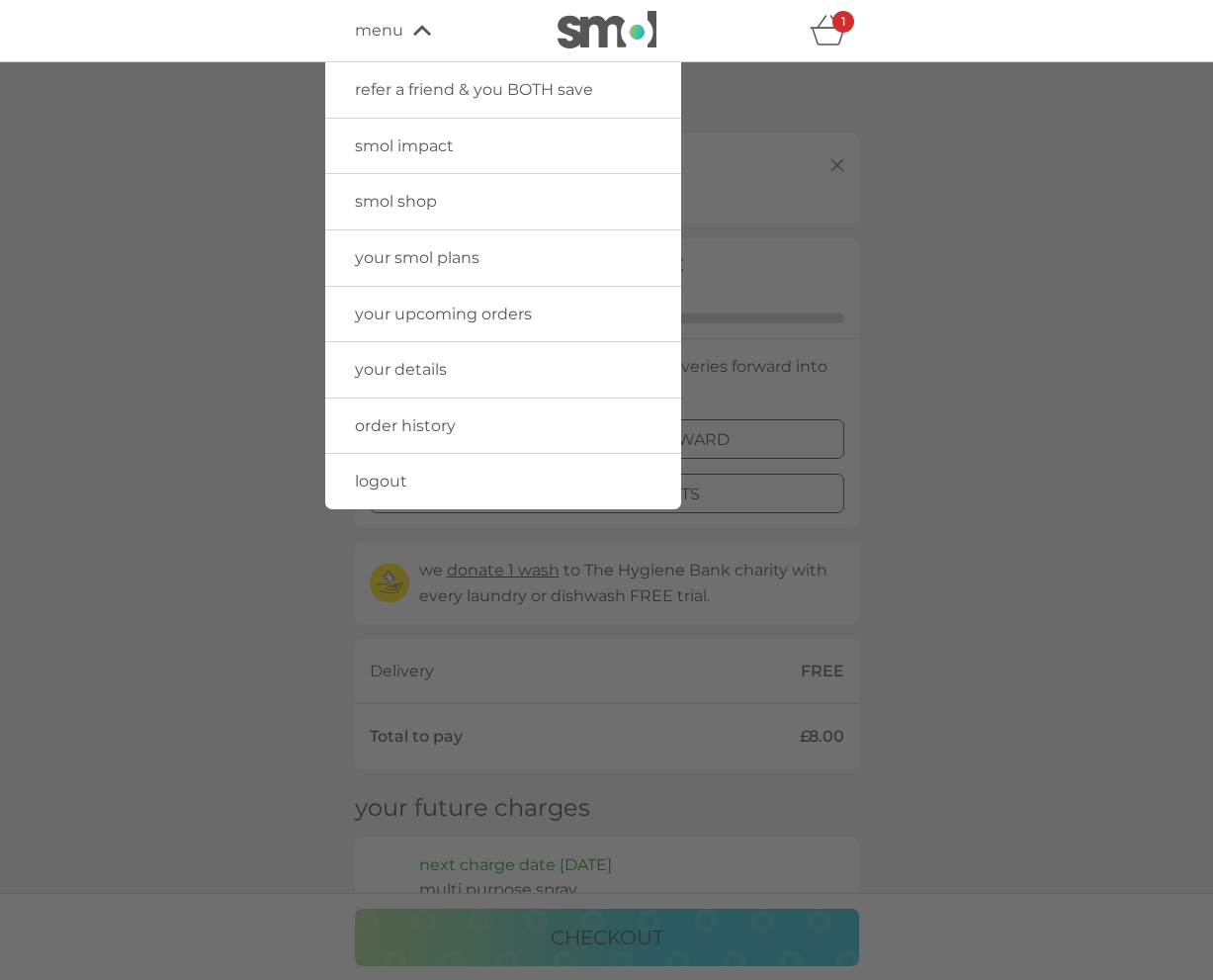 click on "your upcoming orders" at bounding box center (443, 313) 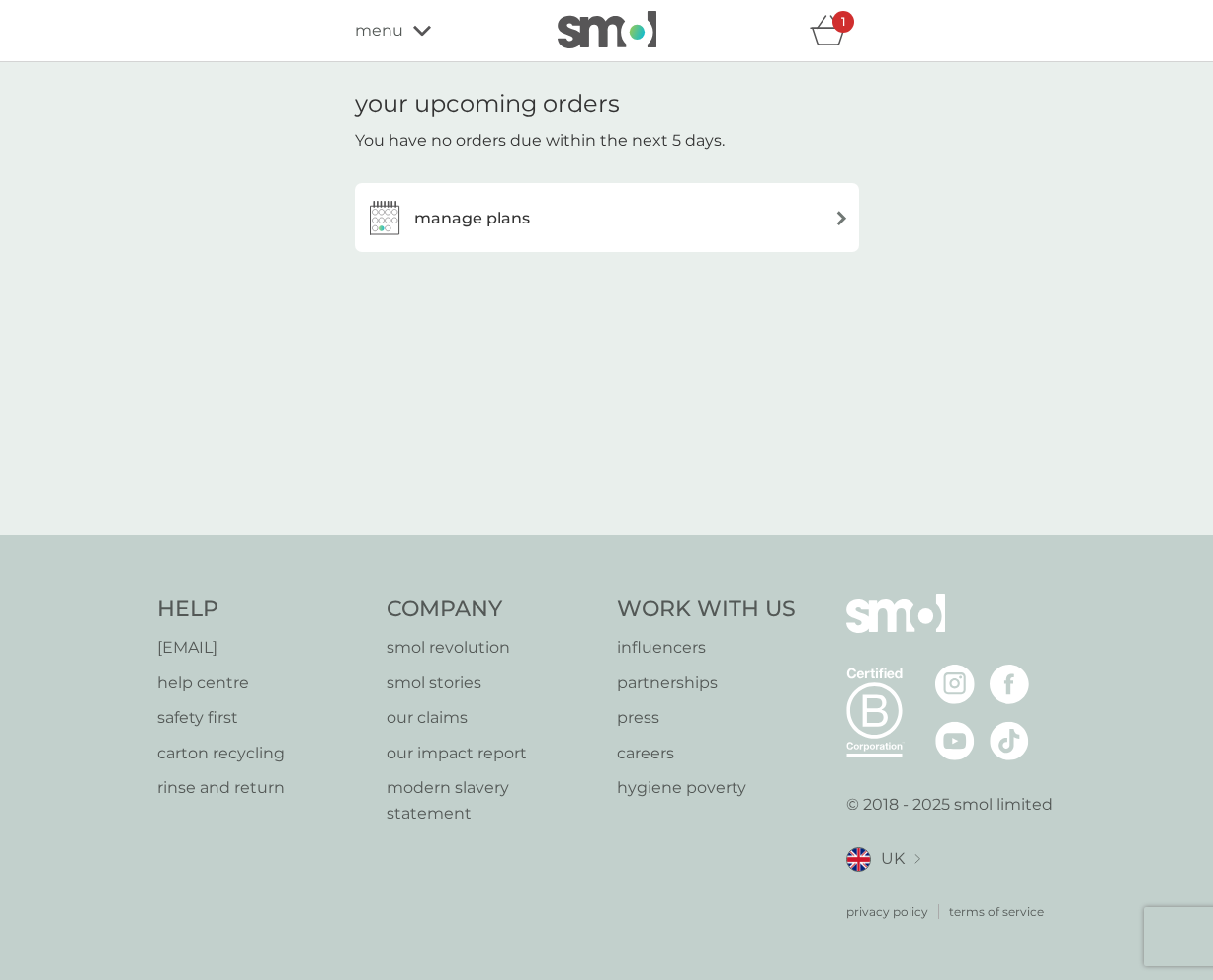 click on "manage plans" at bounding box center [607, 218] 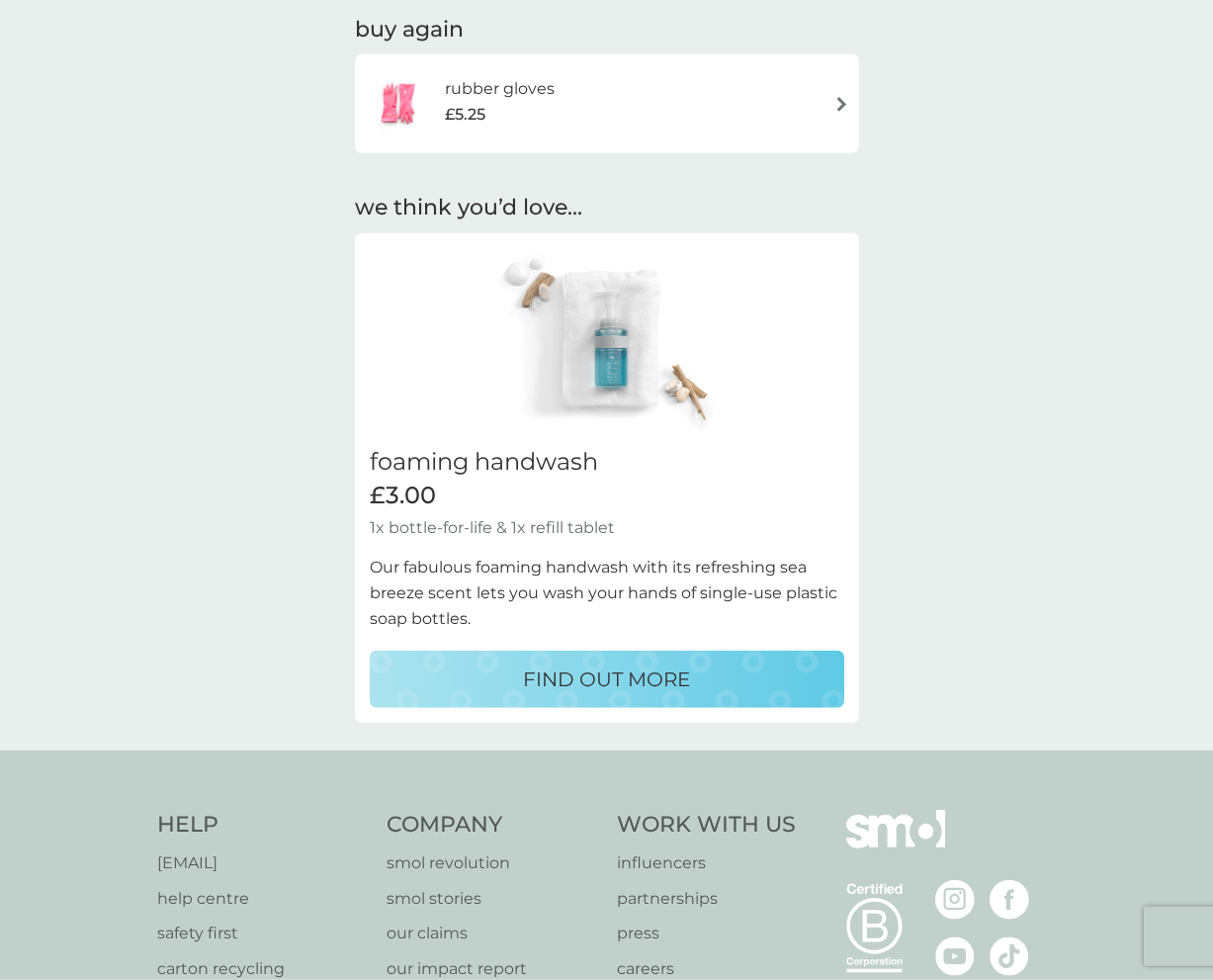scroll, scrollTop: 1412, scrollLeft: 0, axis: vertical 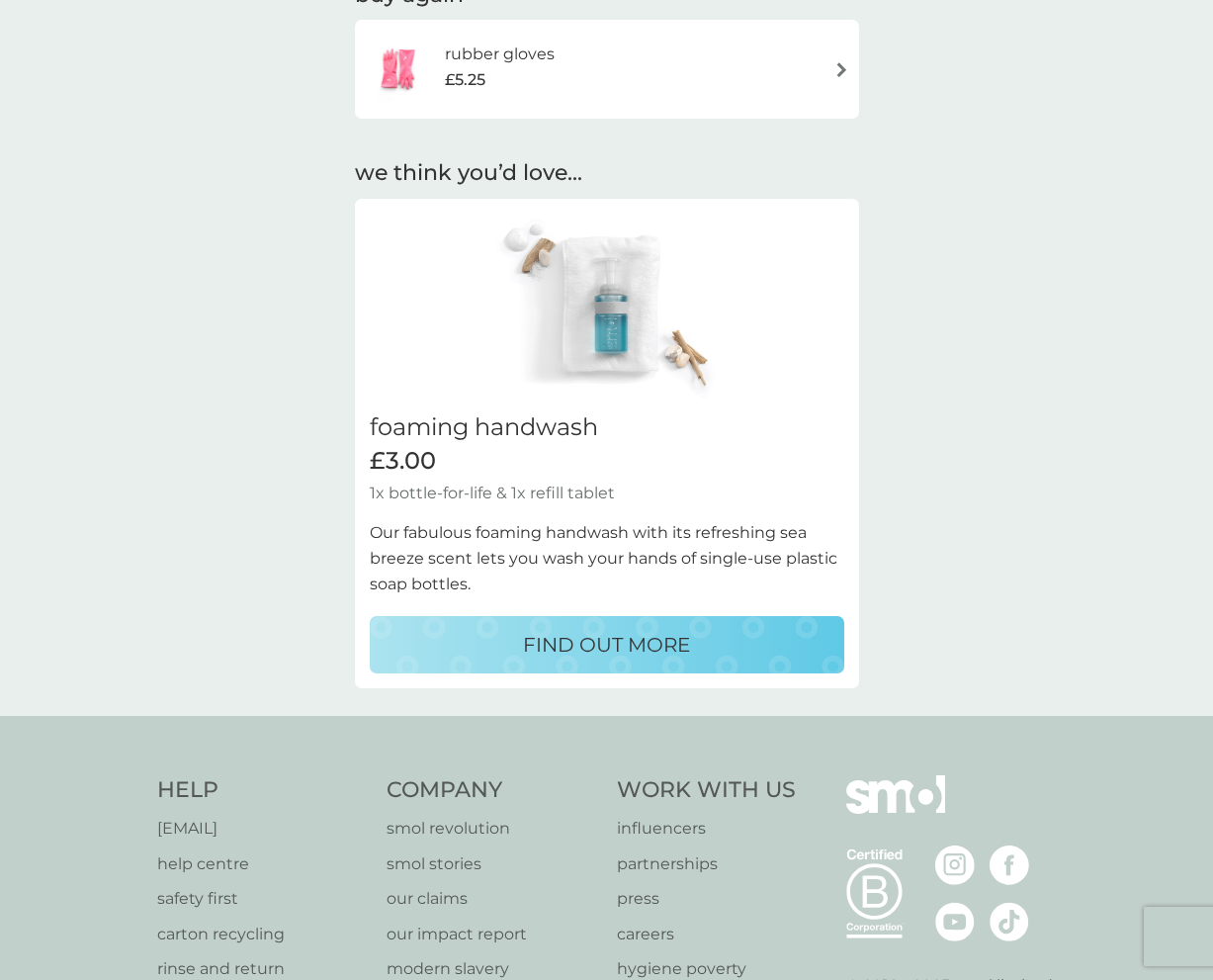 click on "FIND OUT MORE" at bounding box center (606, 645) 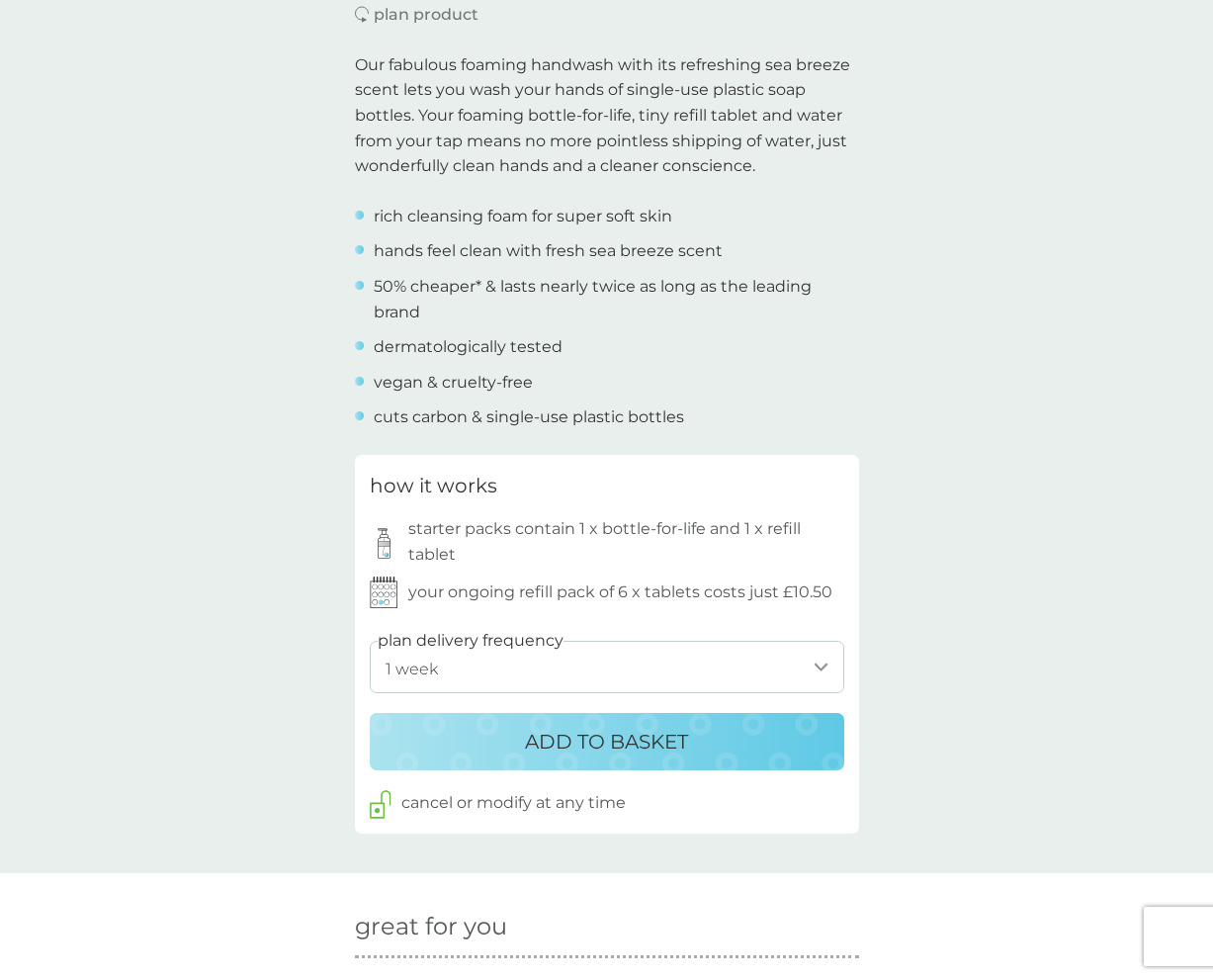 scroll, scrollTop: 706, scrollLeft: 0, axis: vertical 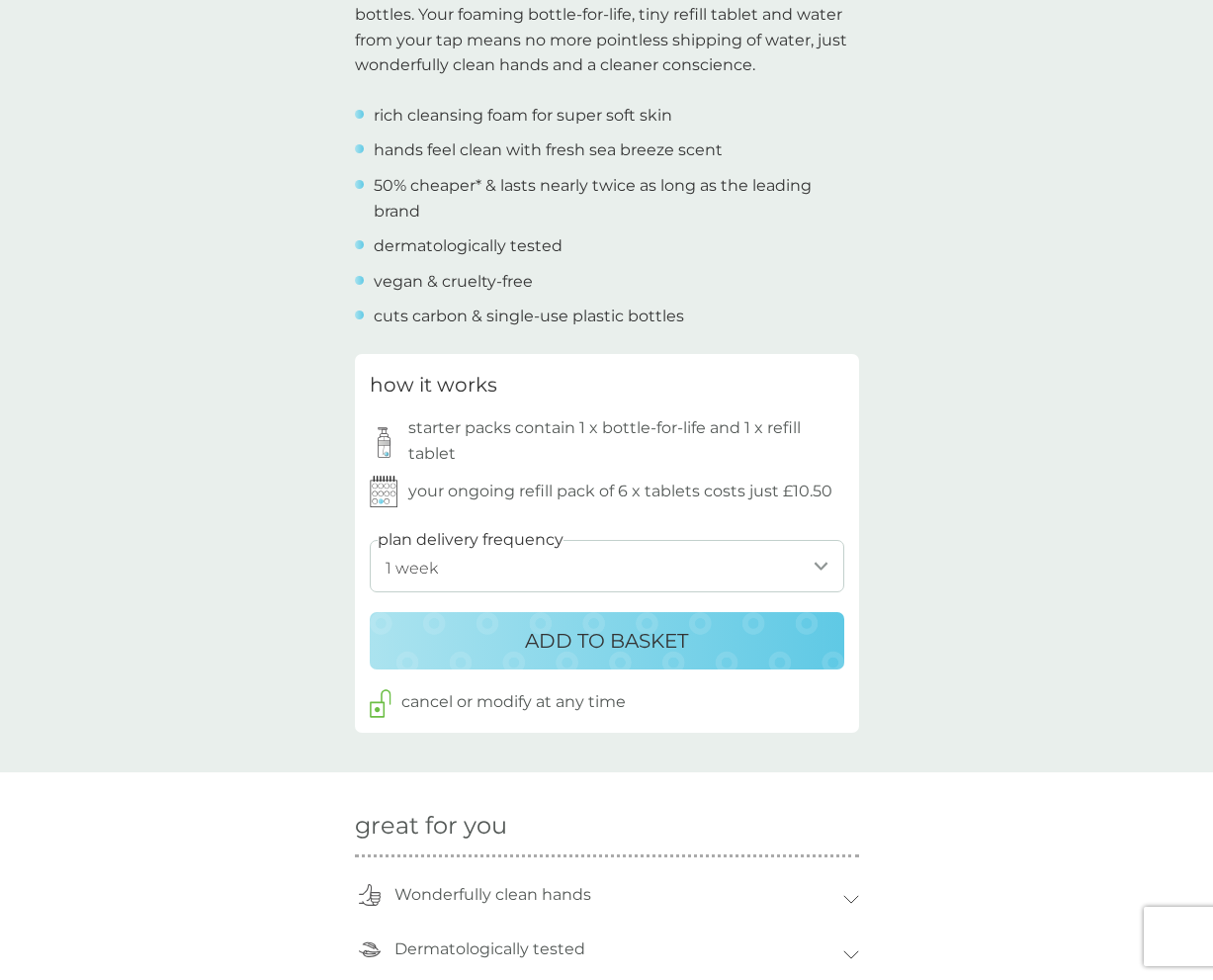 click on "ADD TO BASKET" at bounding box center (606, 641) 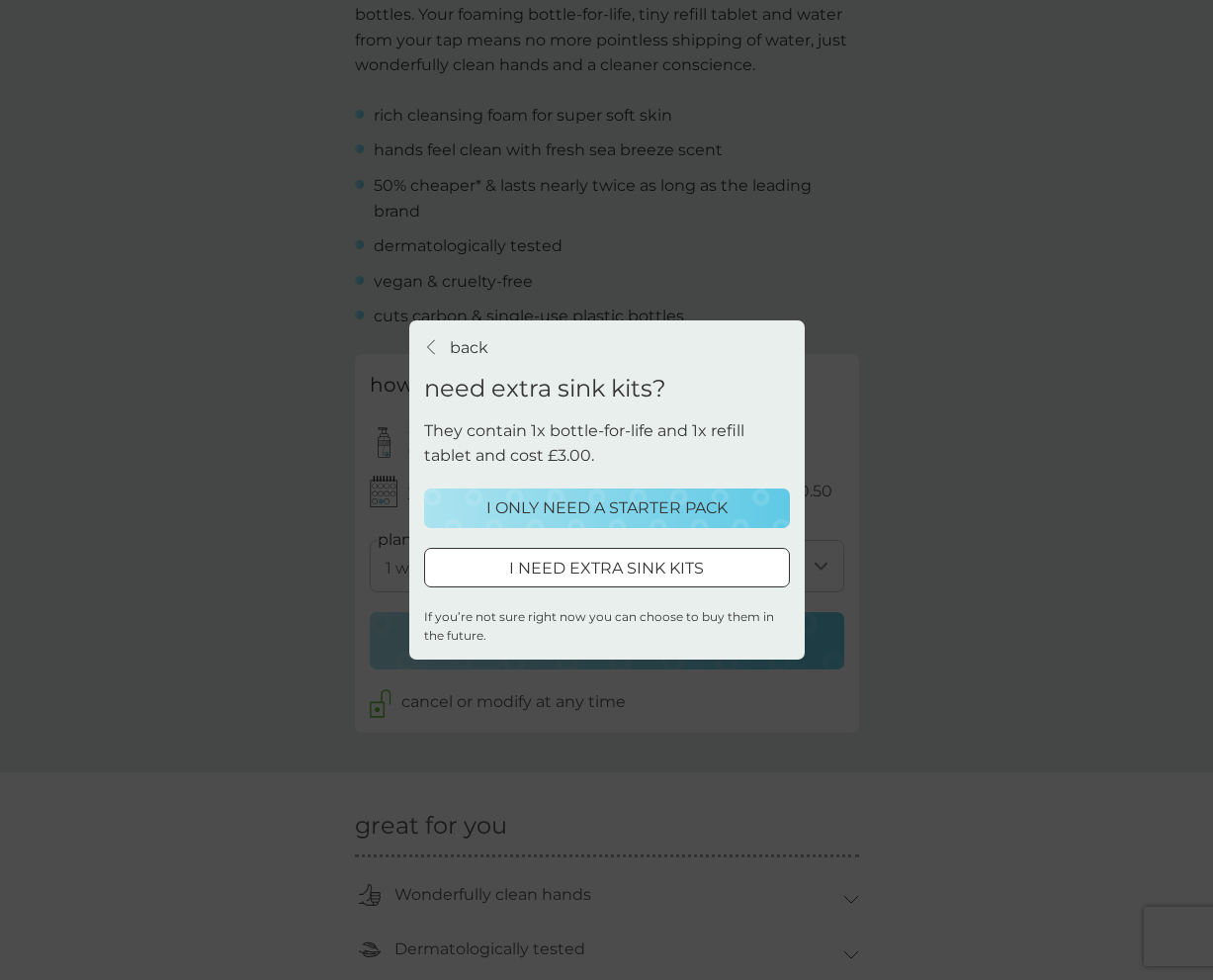 click on "I ONLY NEED A STARTER PACK" at bounding box center (607, 508) 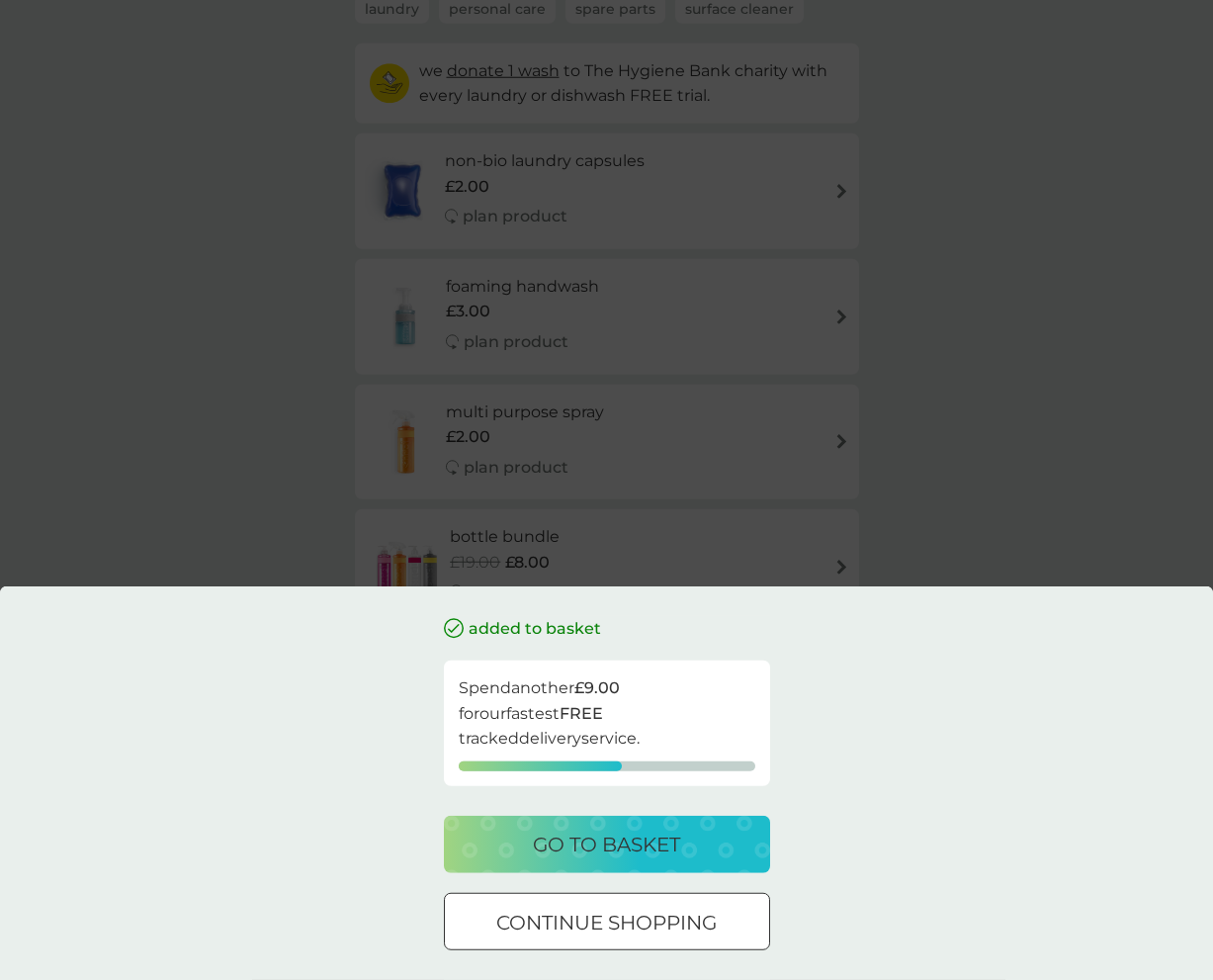 scroll, scrollTop: 101, scrollLeft: 0, axis: vertical 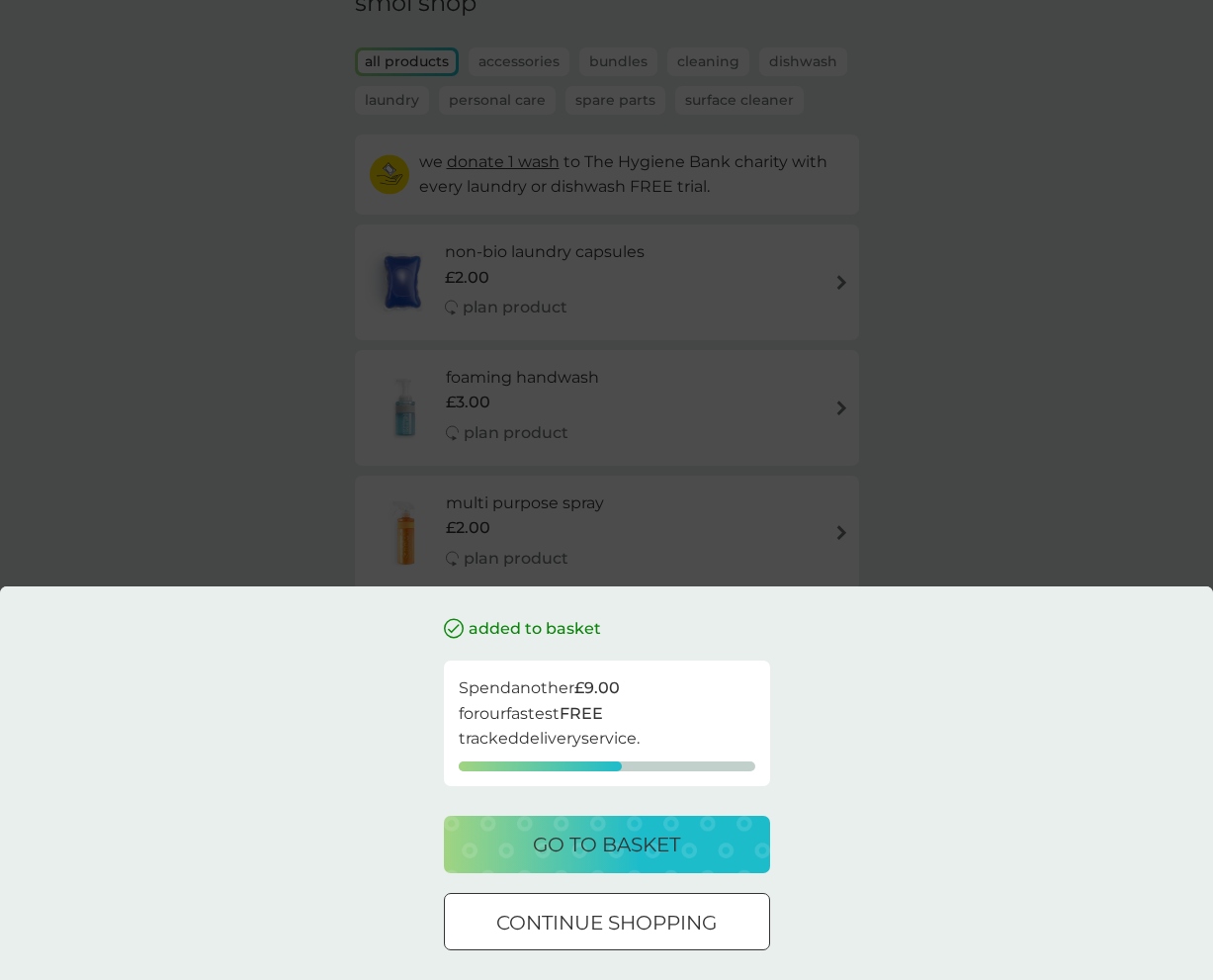 click on "go to basket" at bounding box center [607, 845] 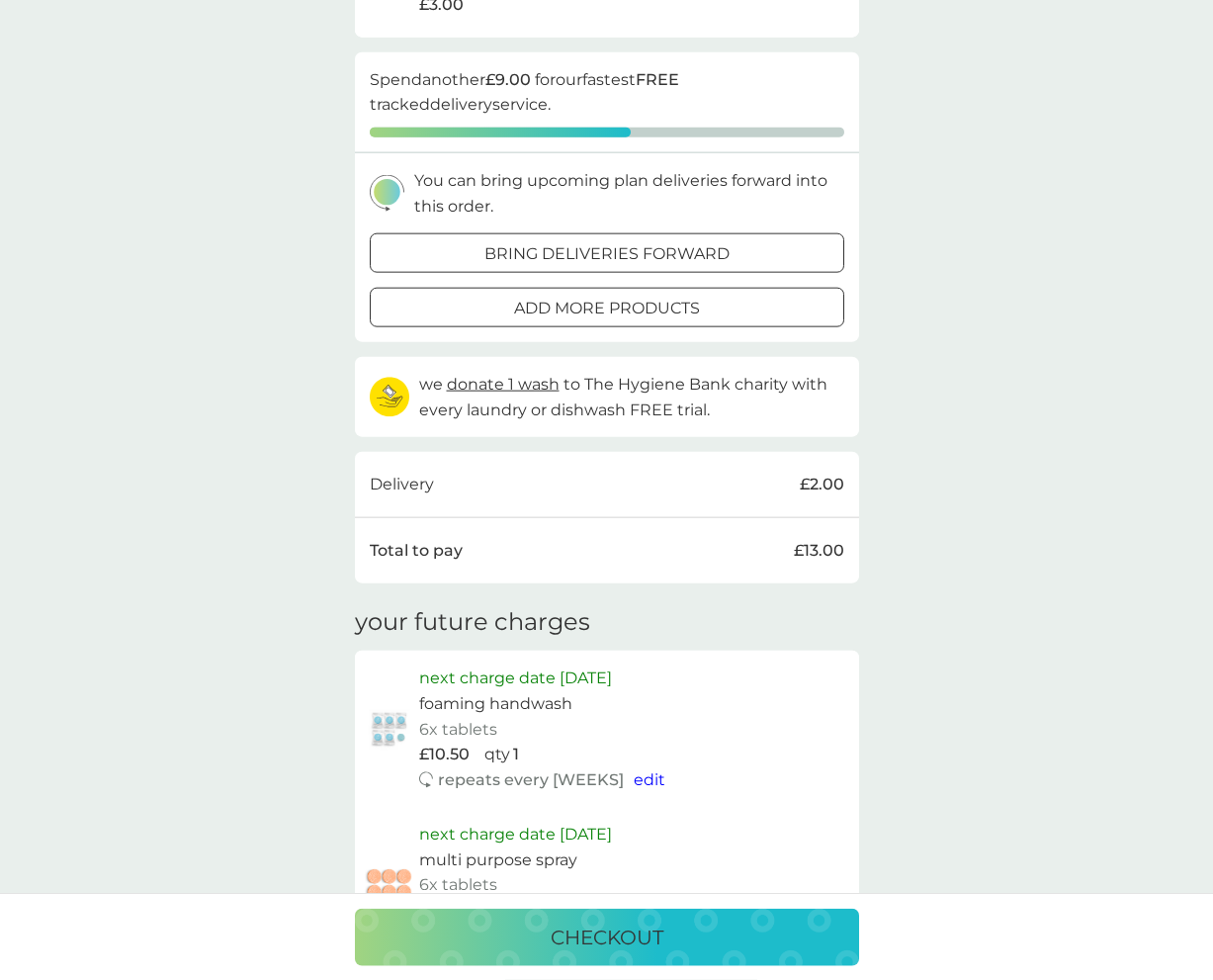 scroll, scrollTop: 303, scrollLeft: 0, axis: vertical 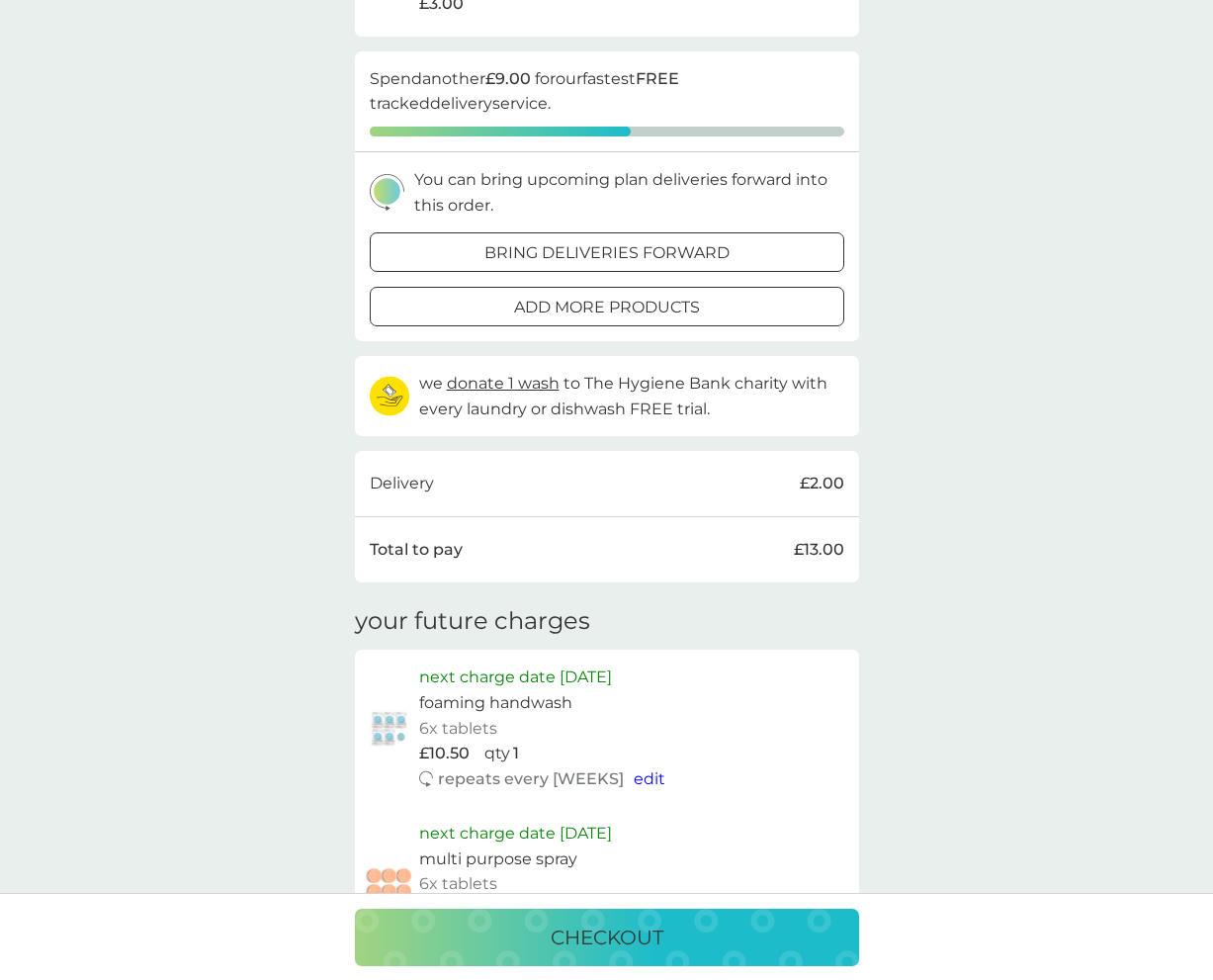click on "checkout" at bounding box center (607, 937) 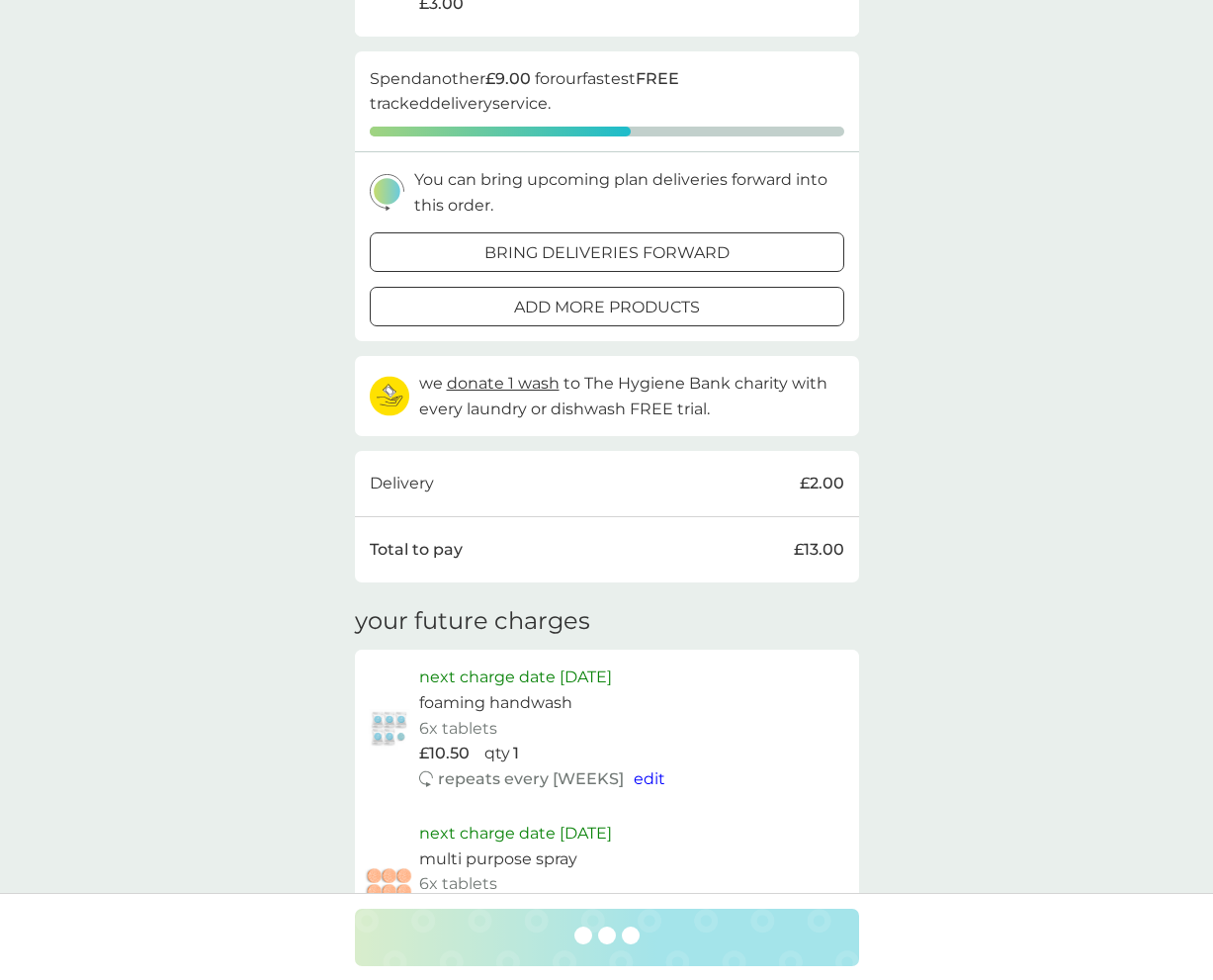 scroll, scrollTop: 0, scrollLeft: 0, axis: both 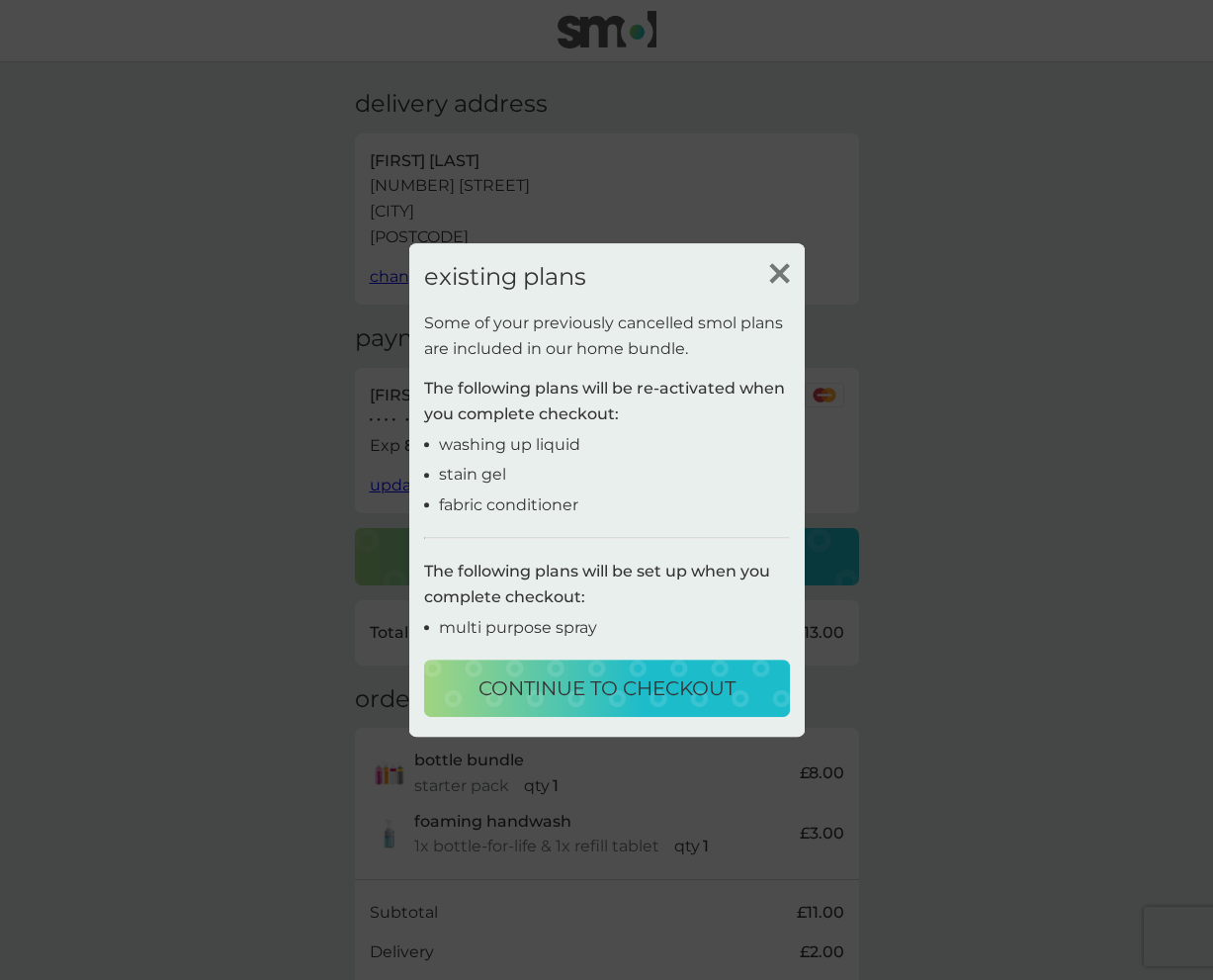 click on "continue to checkout" at bounding box center (607, 688) 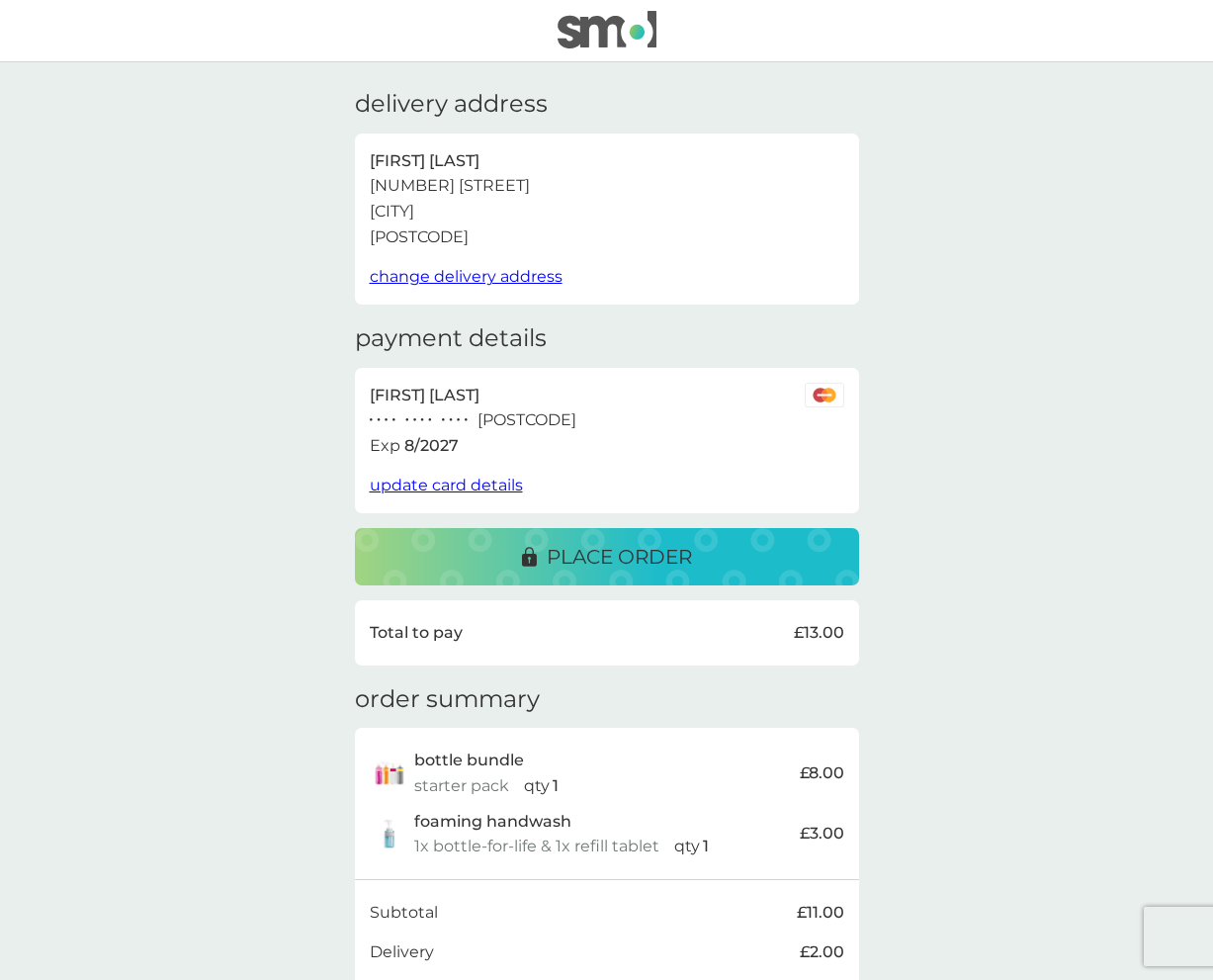 click on "place order" at bounding box center [607, 557] 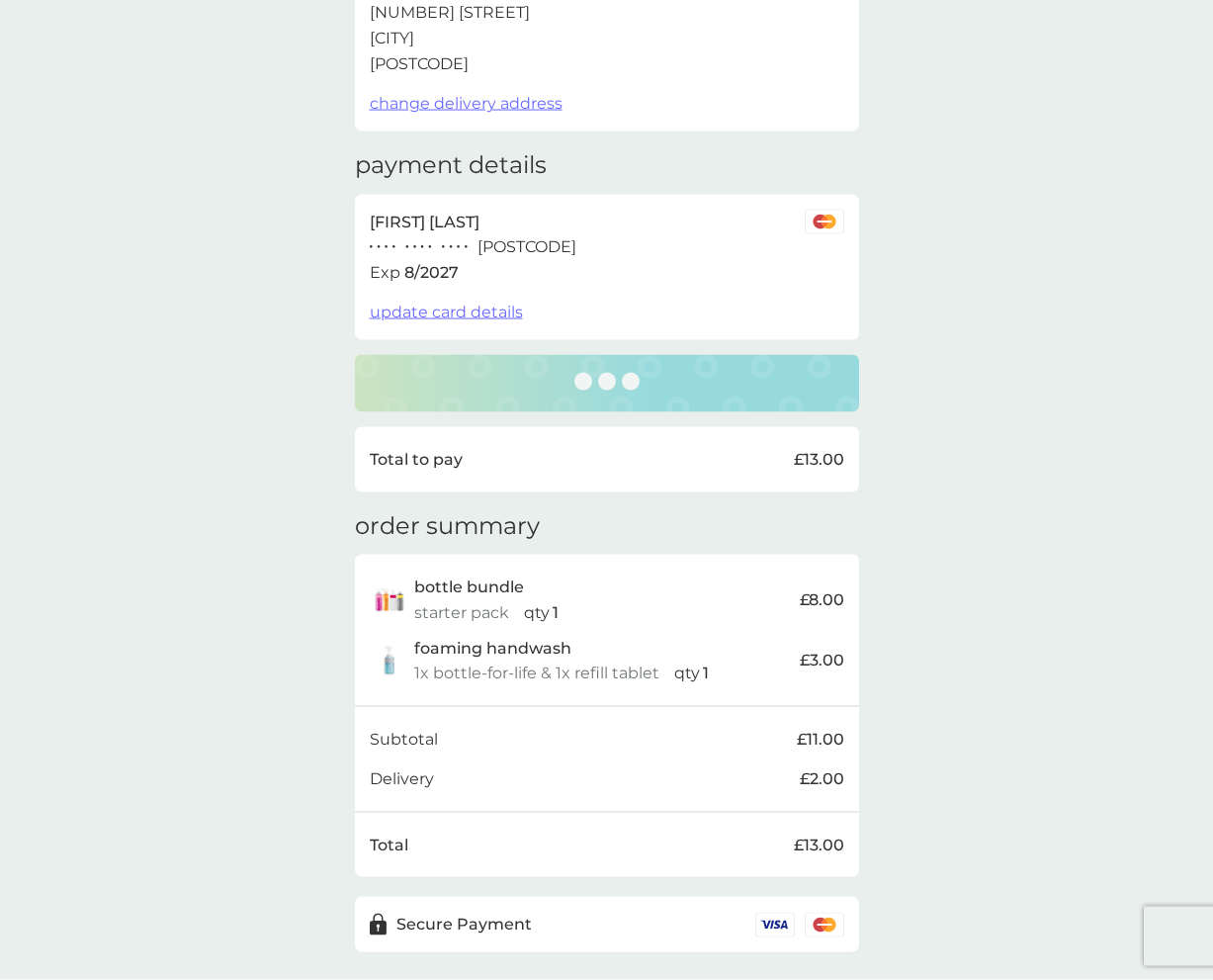 scroll, scrollTop: 202, scrollLeft: 0, axis: vertical 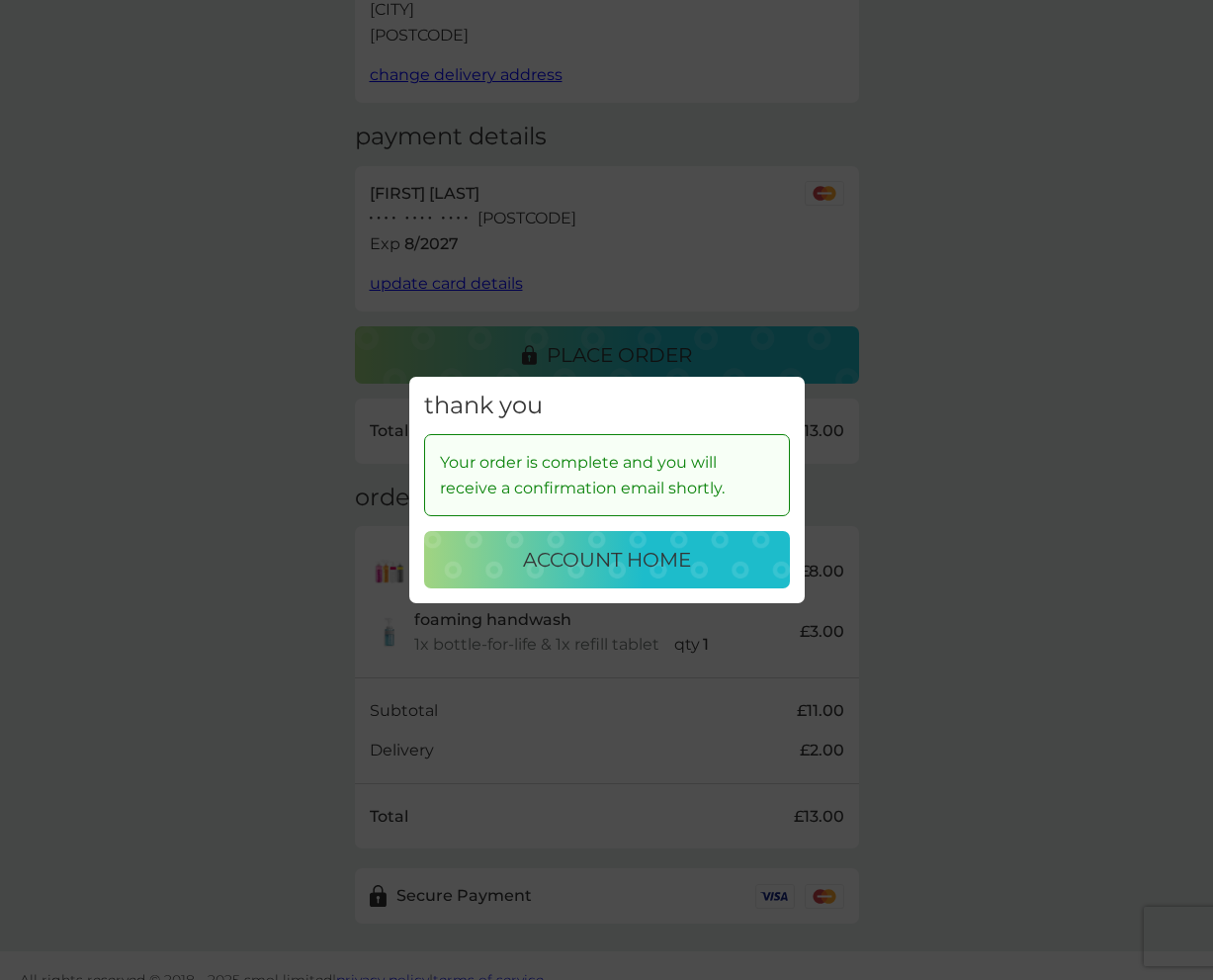 click on "account home" at bounding box center (607, 560) 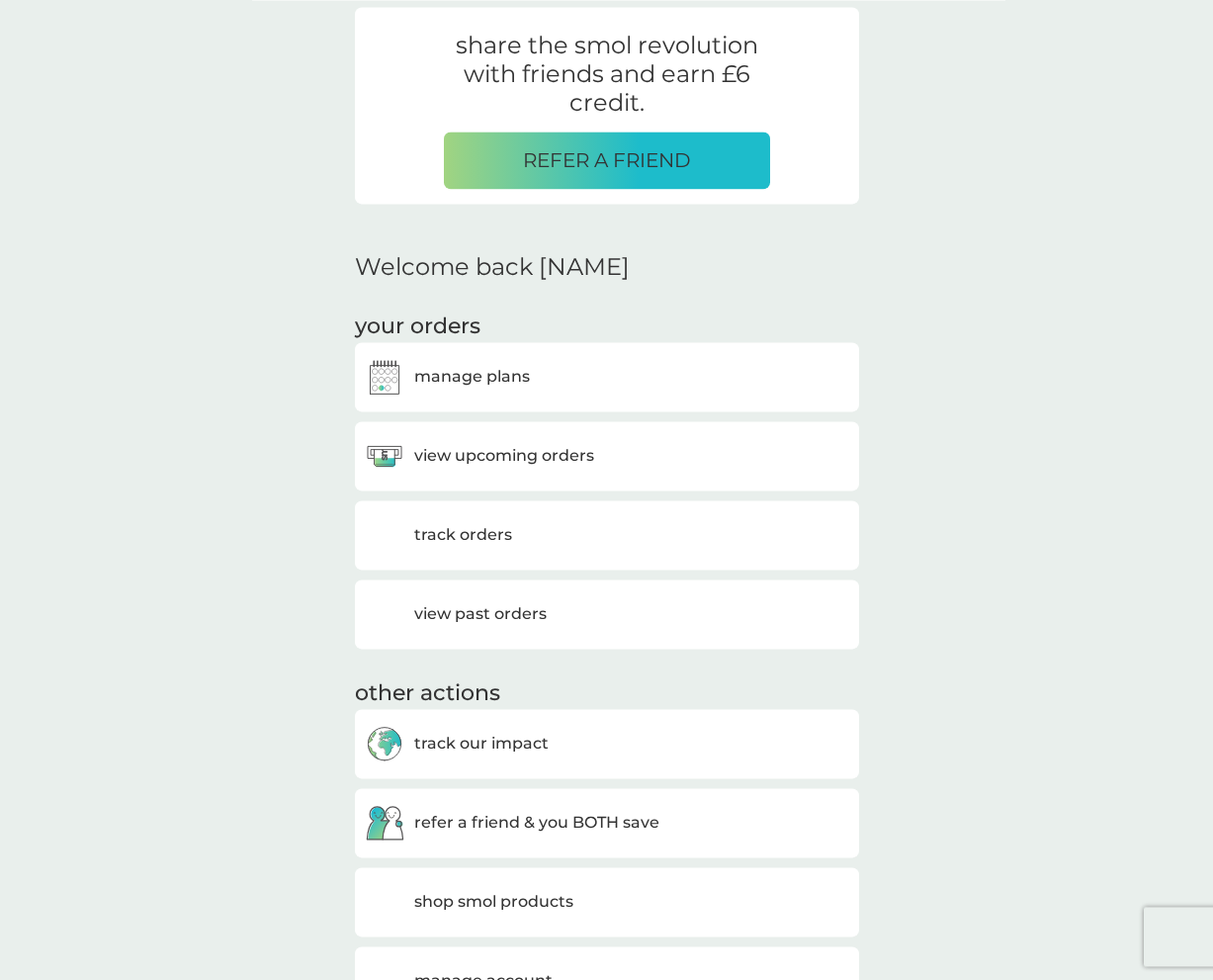 scroll, scrollTop: 101, scrollLeft: 0, axis: vertical 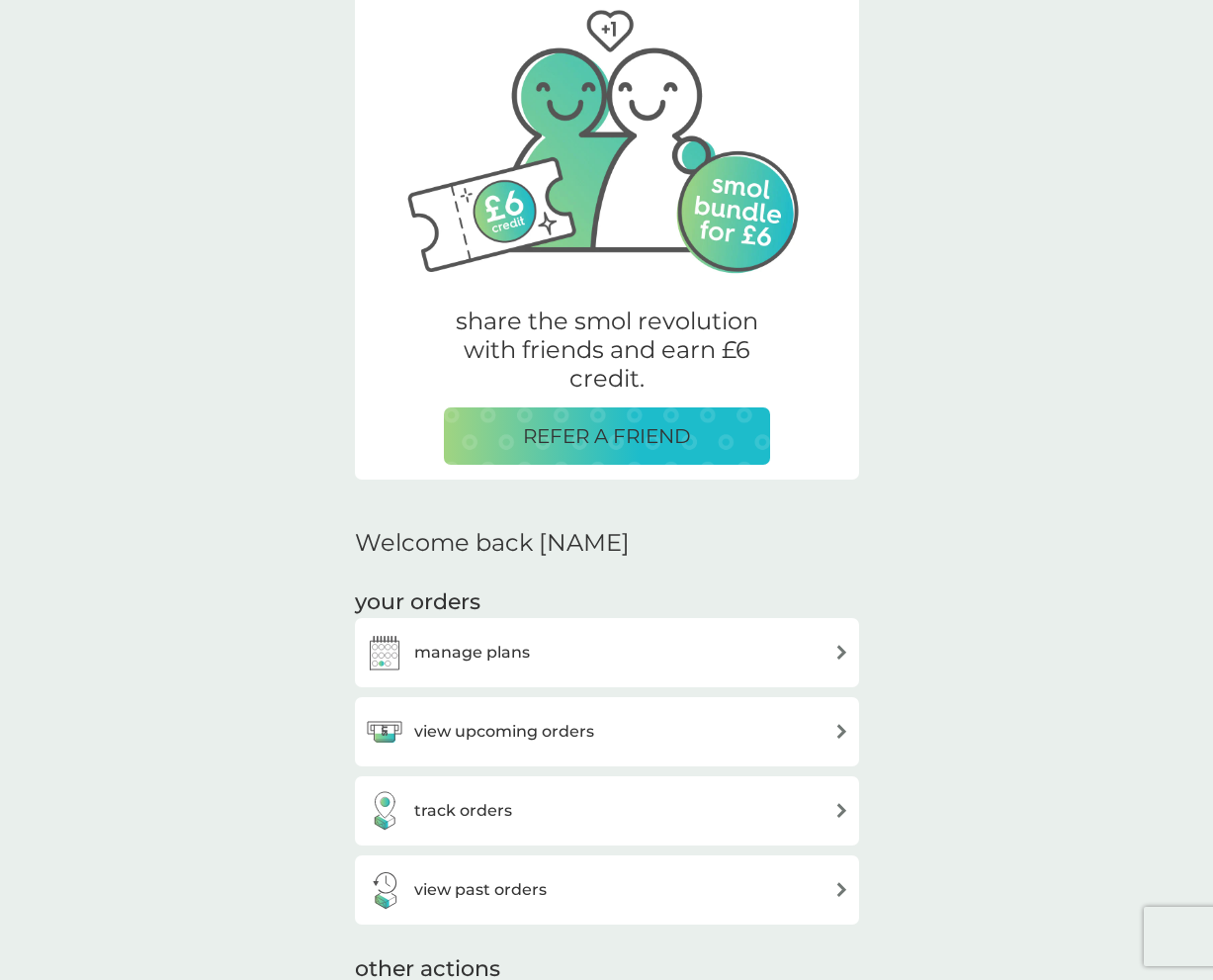 click on "manage plans" at bounding box center (472, 653) 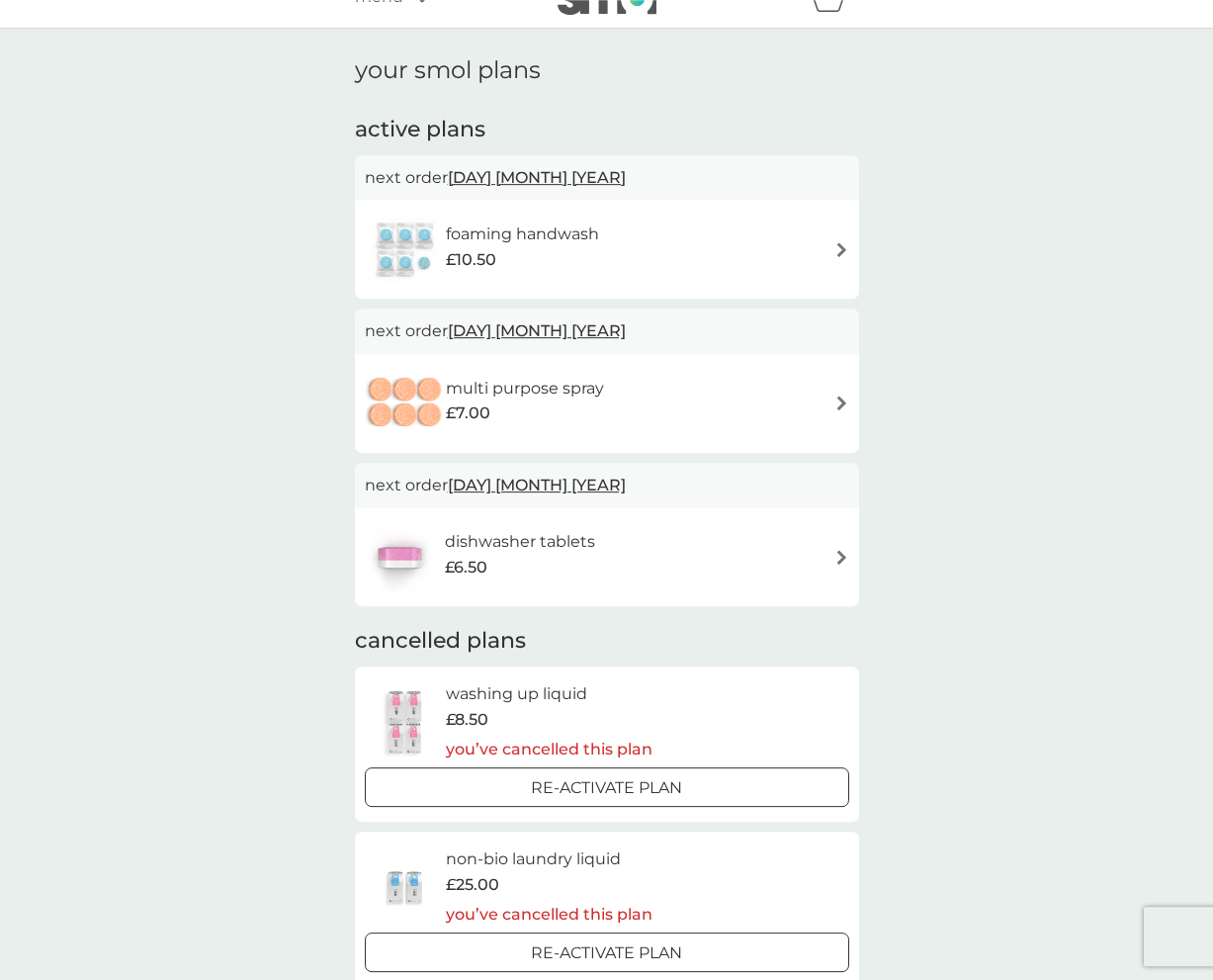 scroll, scrollTop: 0, scrollLeft: 0, axis: both 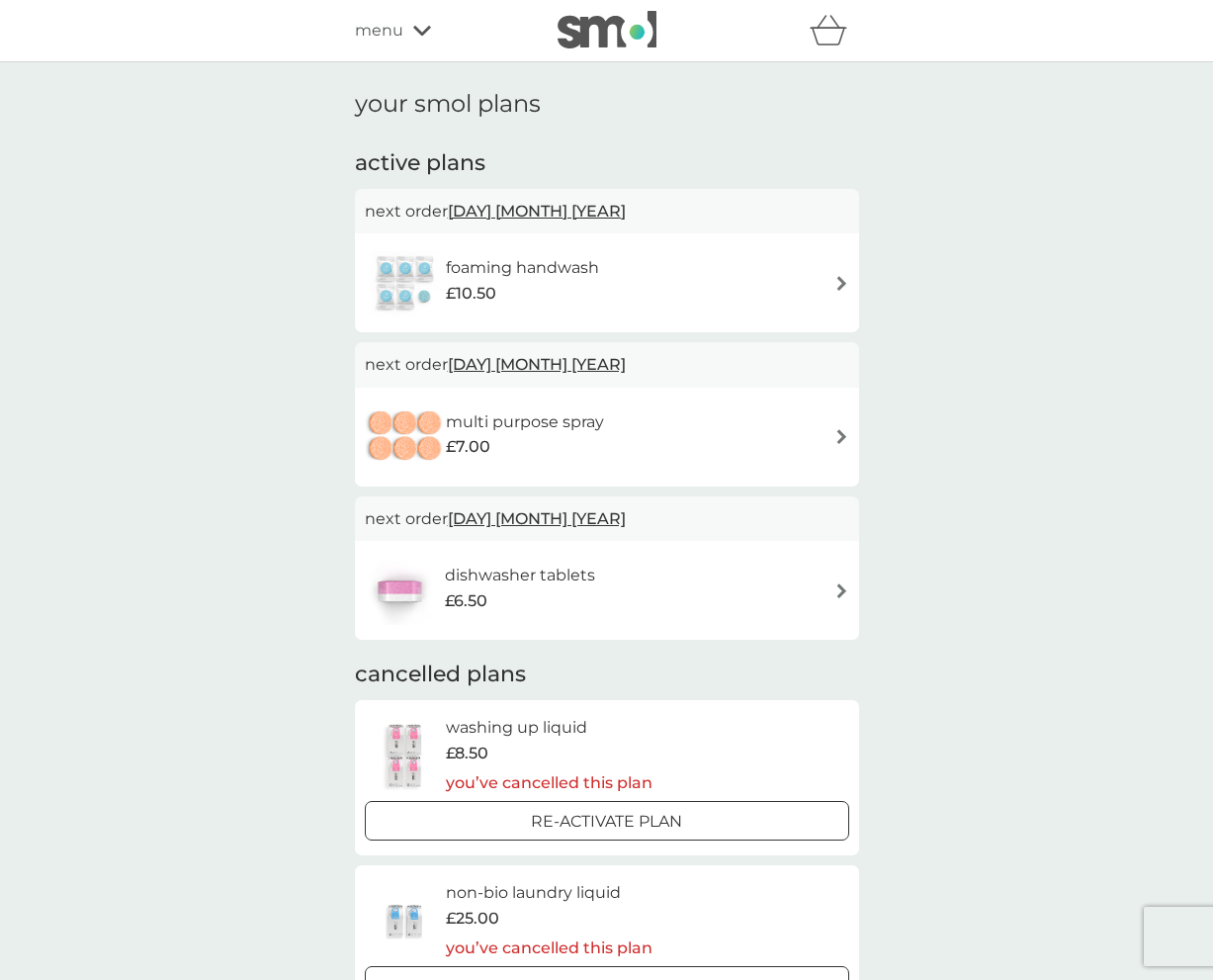 click on "dishwasher tablets £6.50" at bounding box center [607, 590] 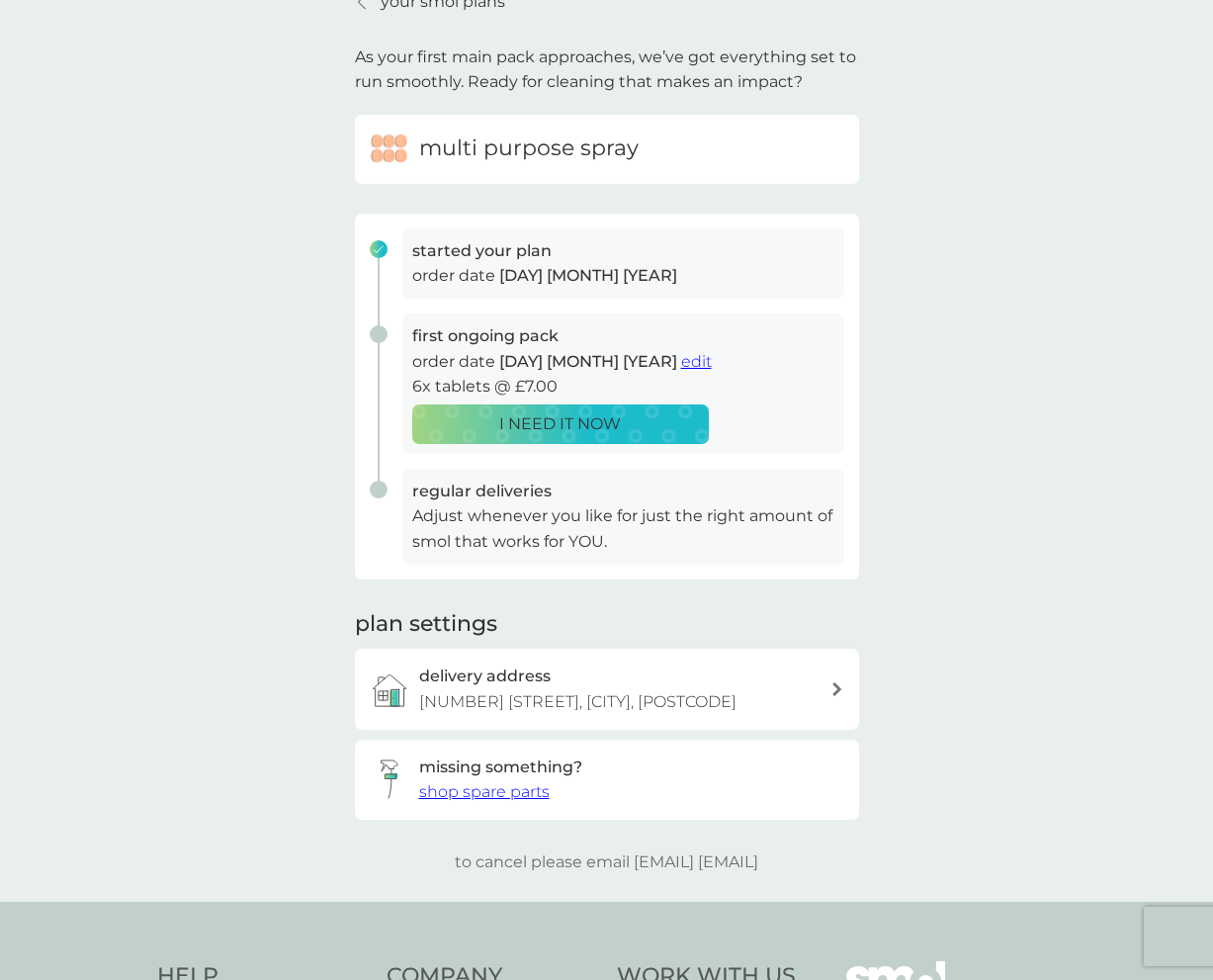 scroll, scrollTop: 0, scrollLeft: 0, axis: both 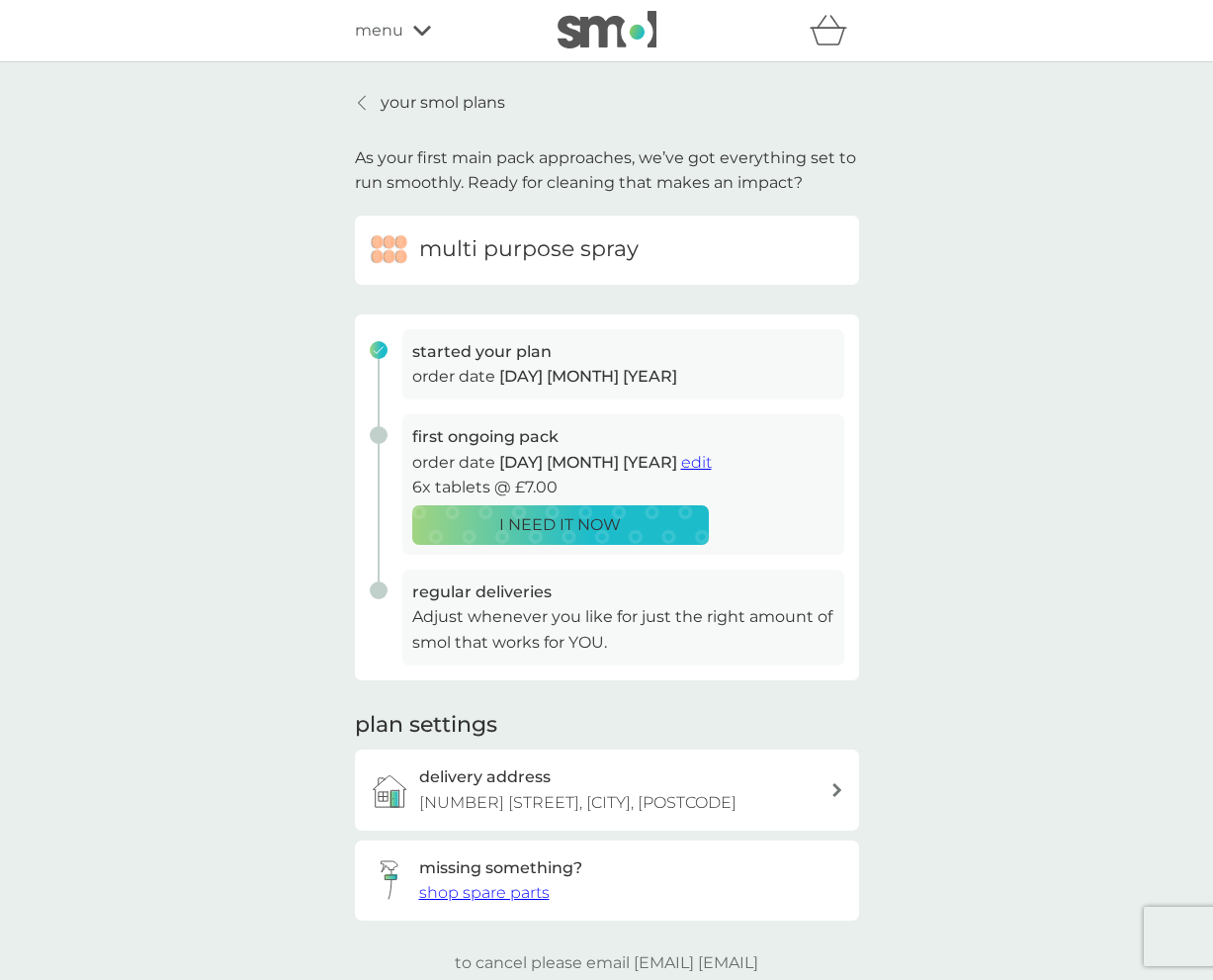 click on "your smol plans" at bounding box center (430, 103) 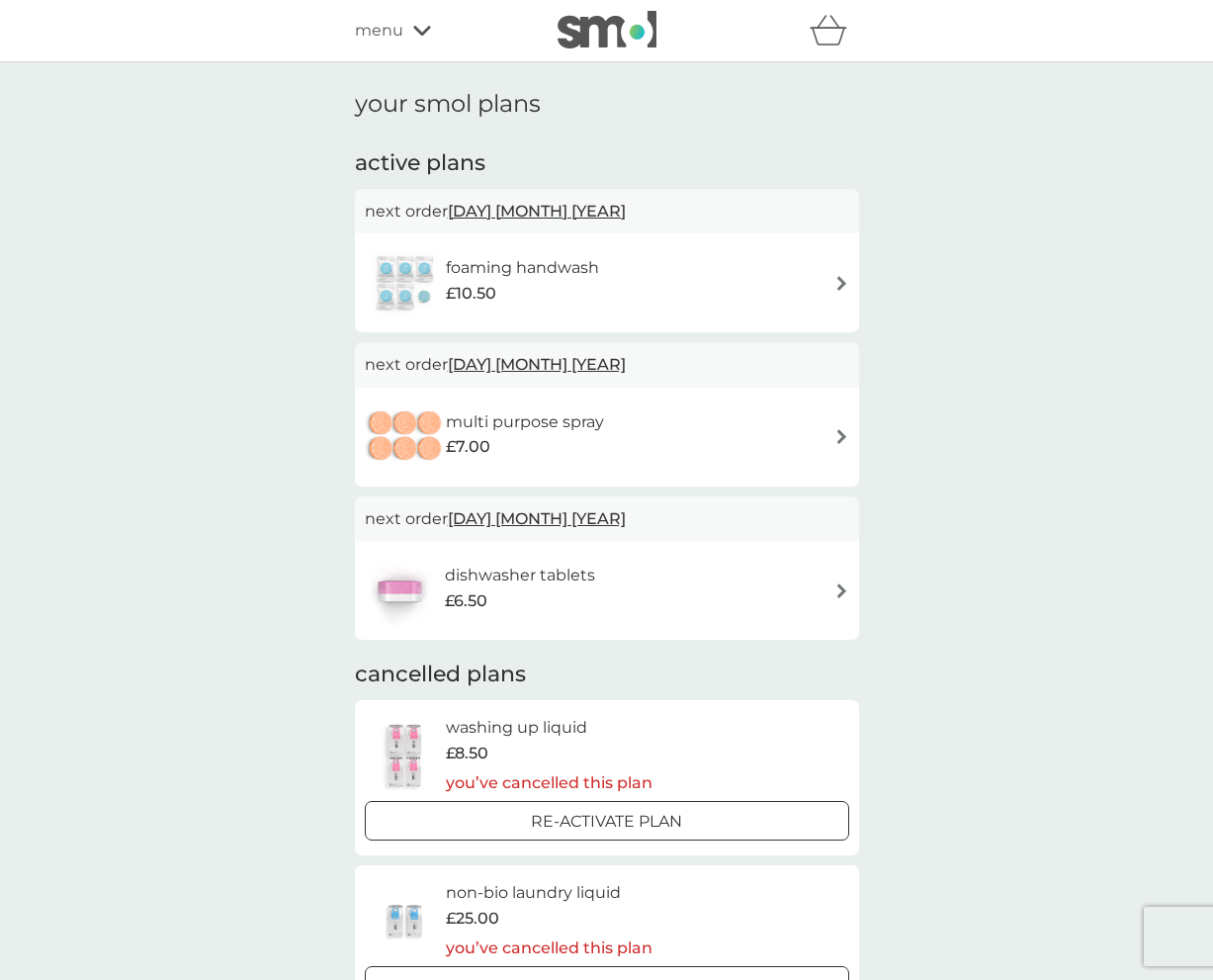 click at bounding box center (405, 283) 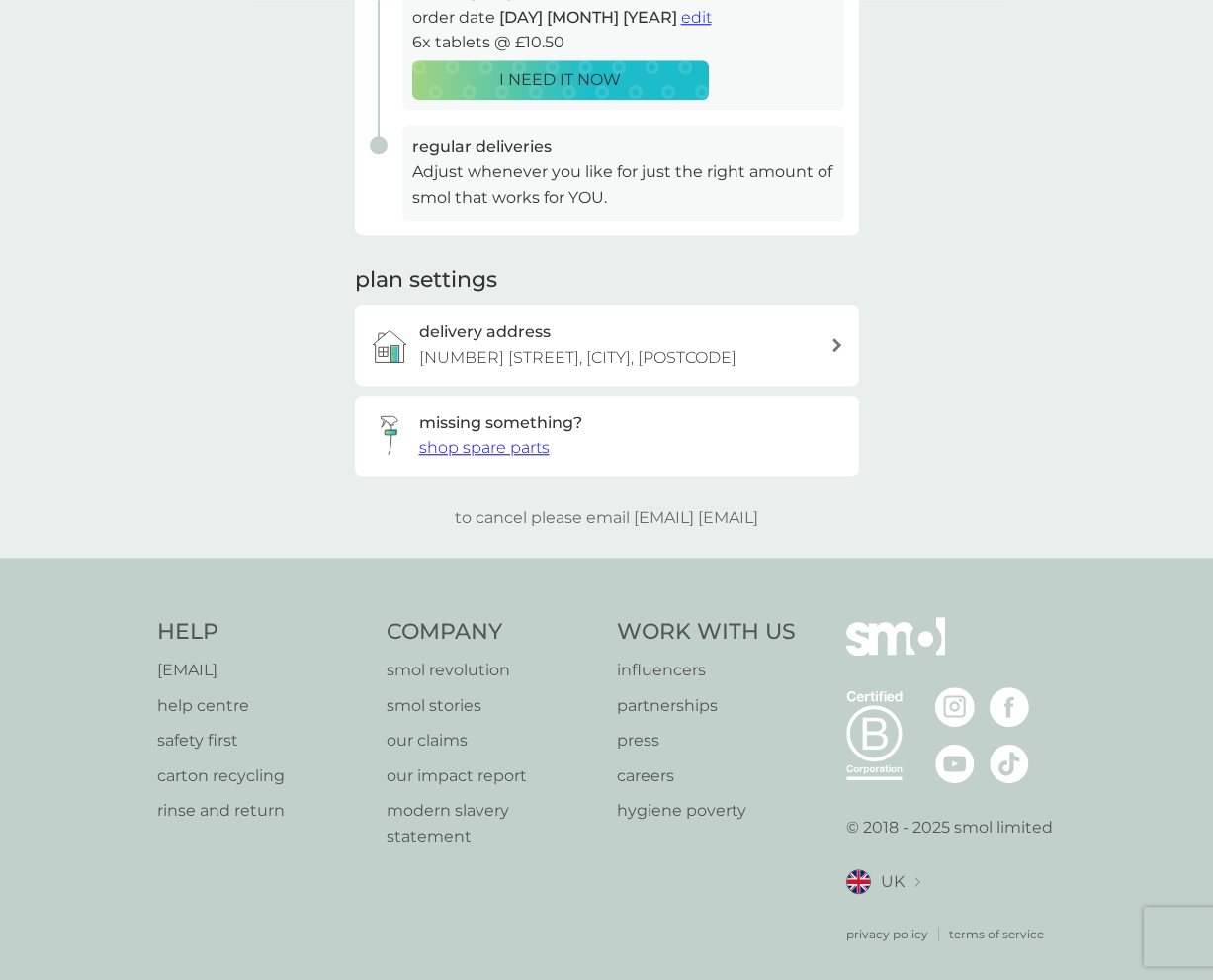 scroll, scrollTop: 468, scrollLeft: 0, axis: vertical 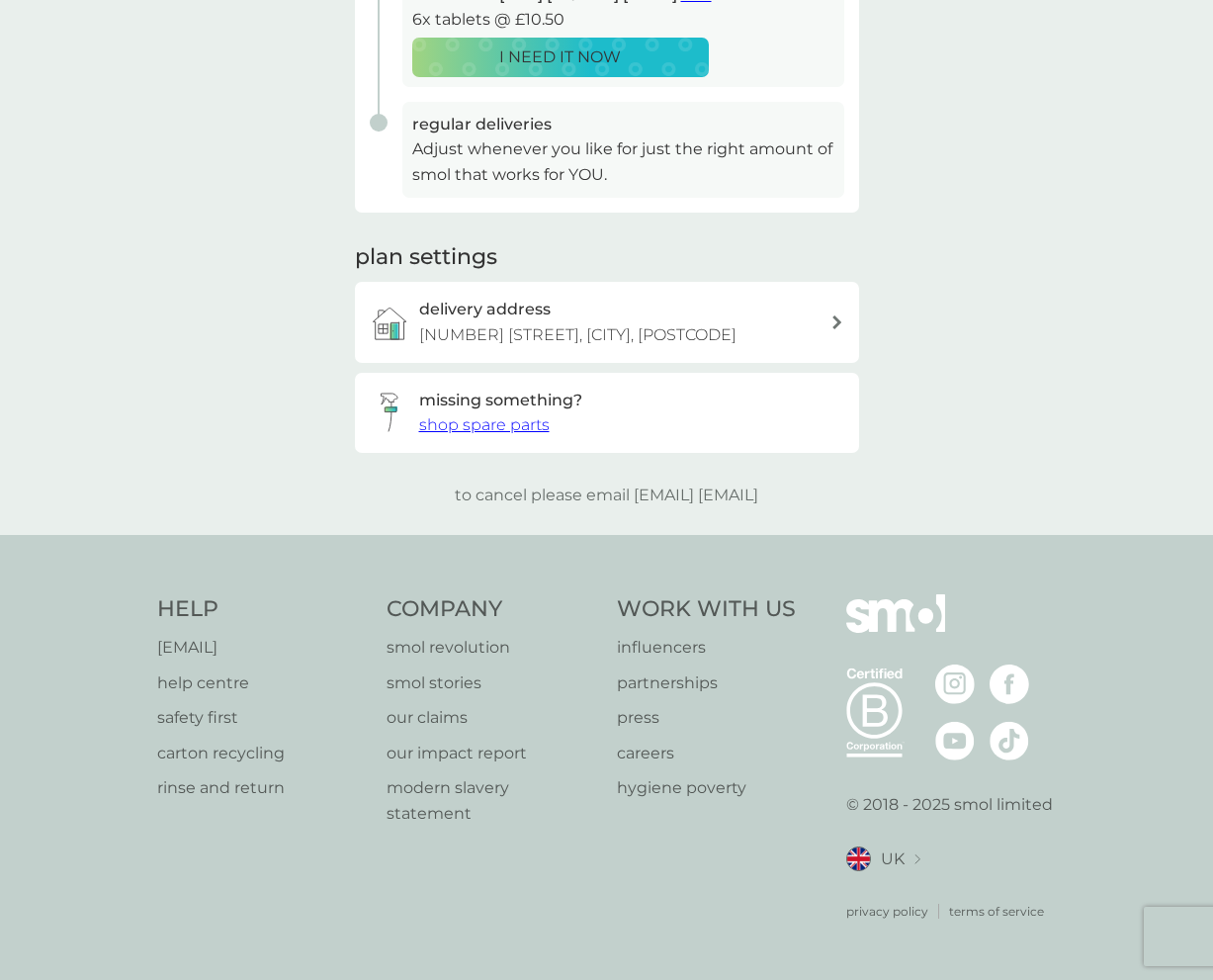 click on "shop spare parts" at bounding box center [484, 424] 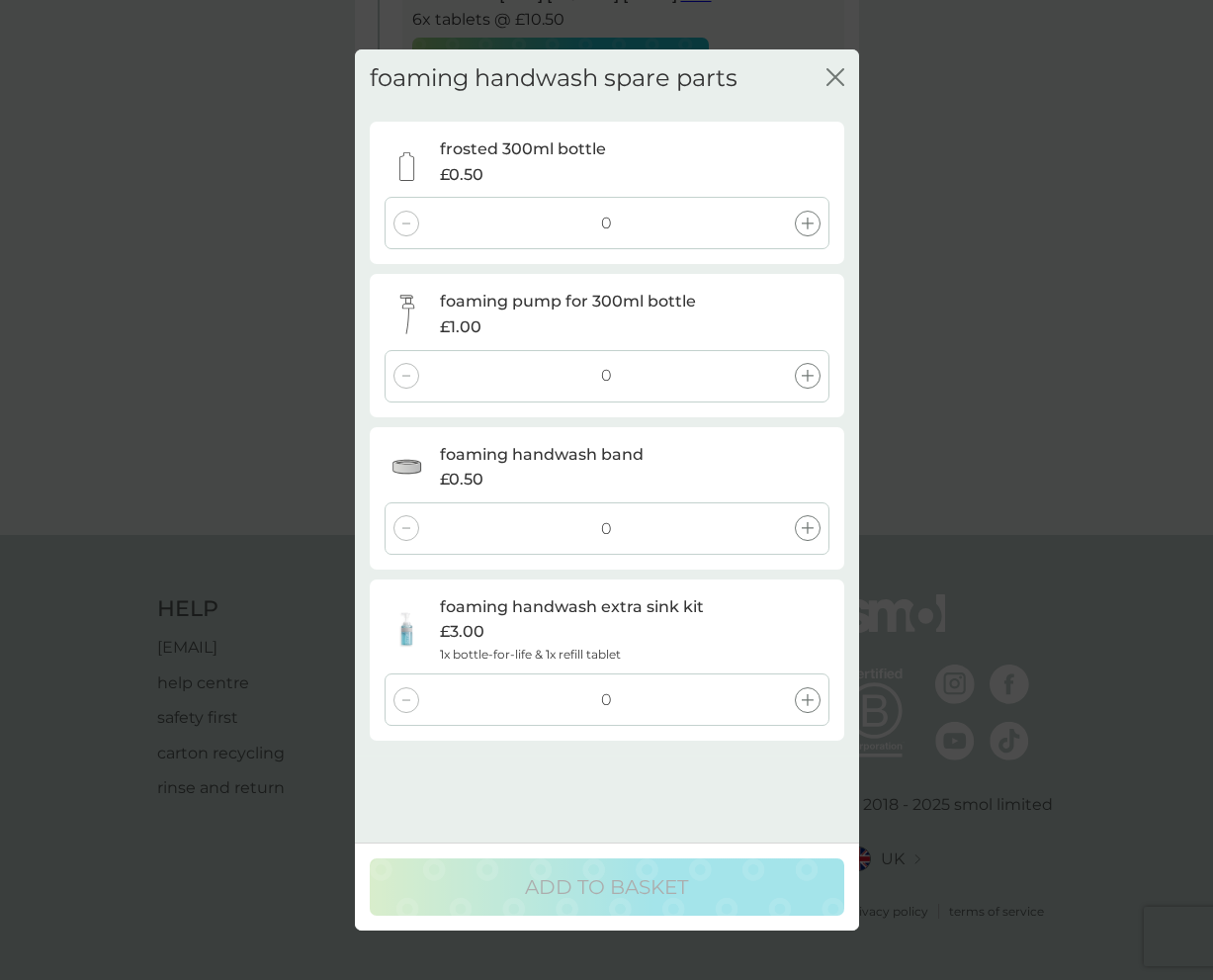 click on "close" 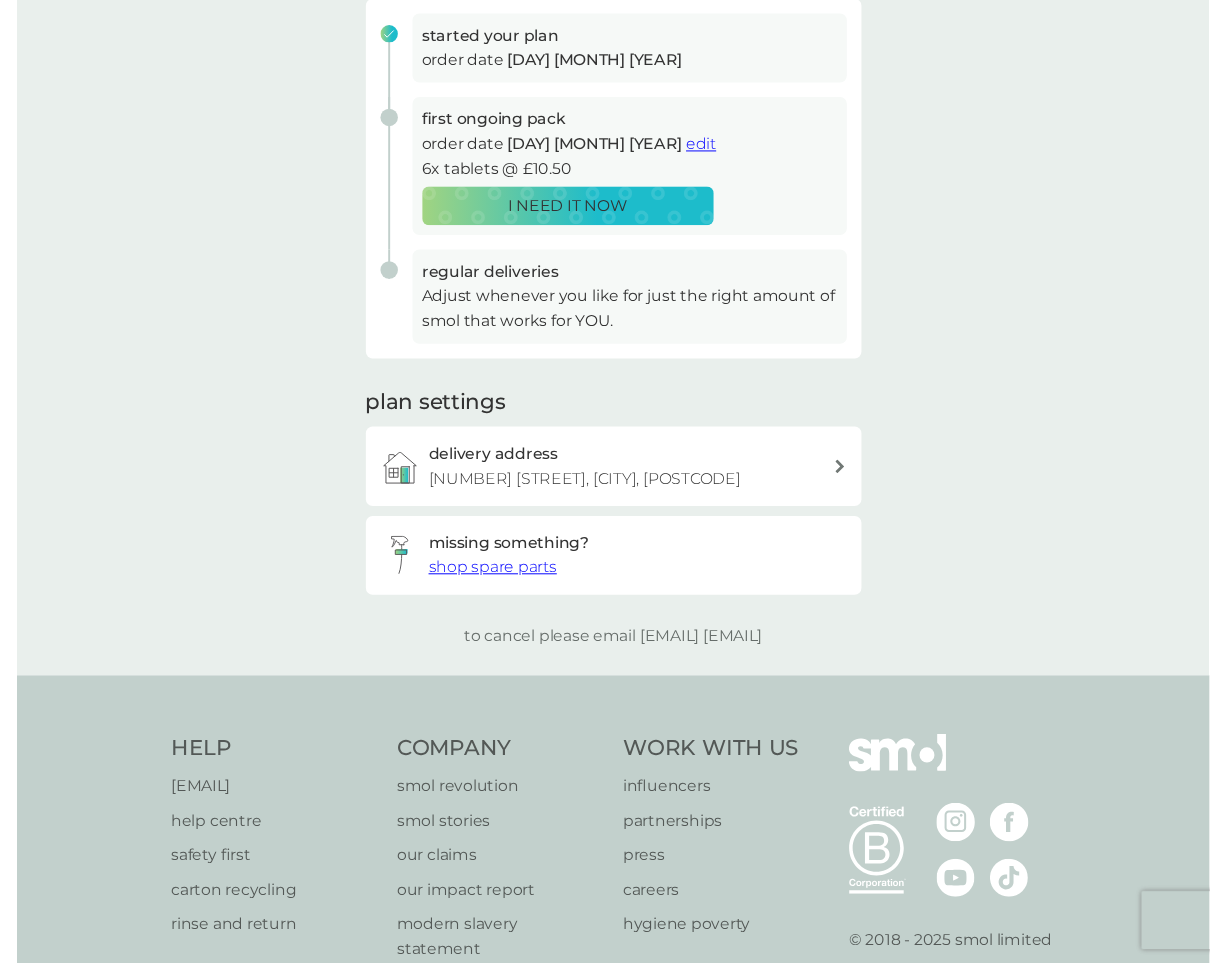 scroll, scrollTop: 408, scrollLeft: 0, axis: vertical 